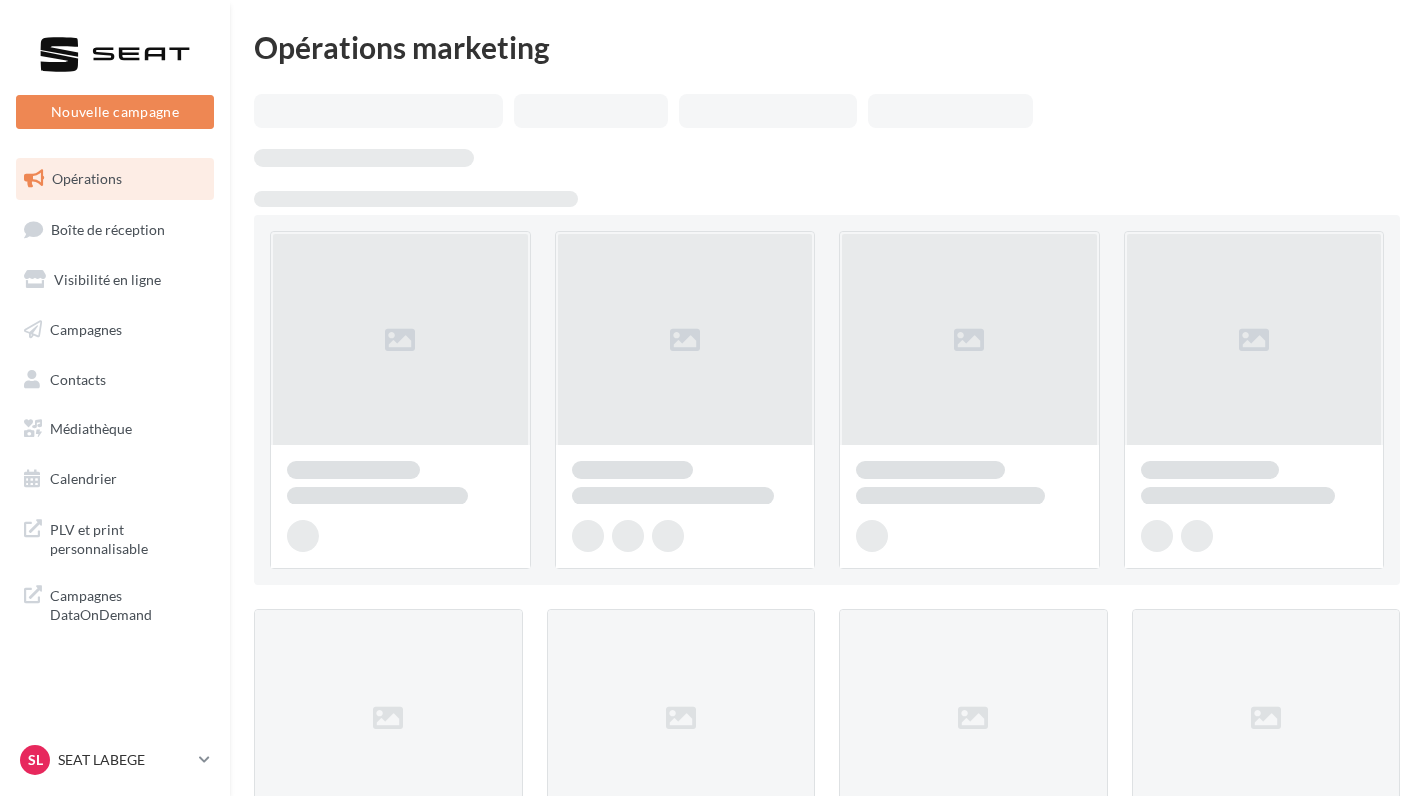 scroll, scrollTop: 0, scrollLeft: 0, axis: both 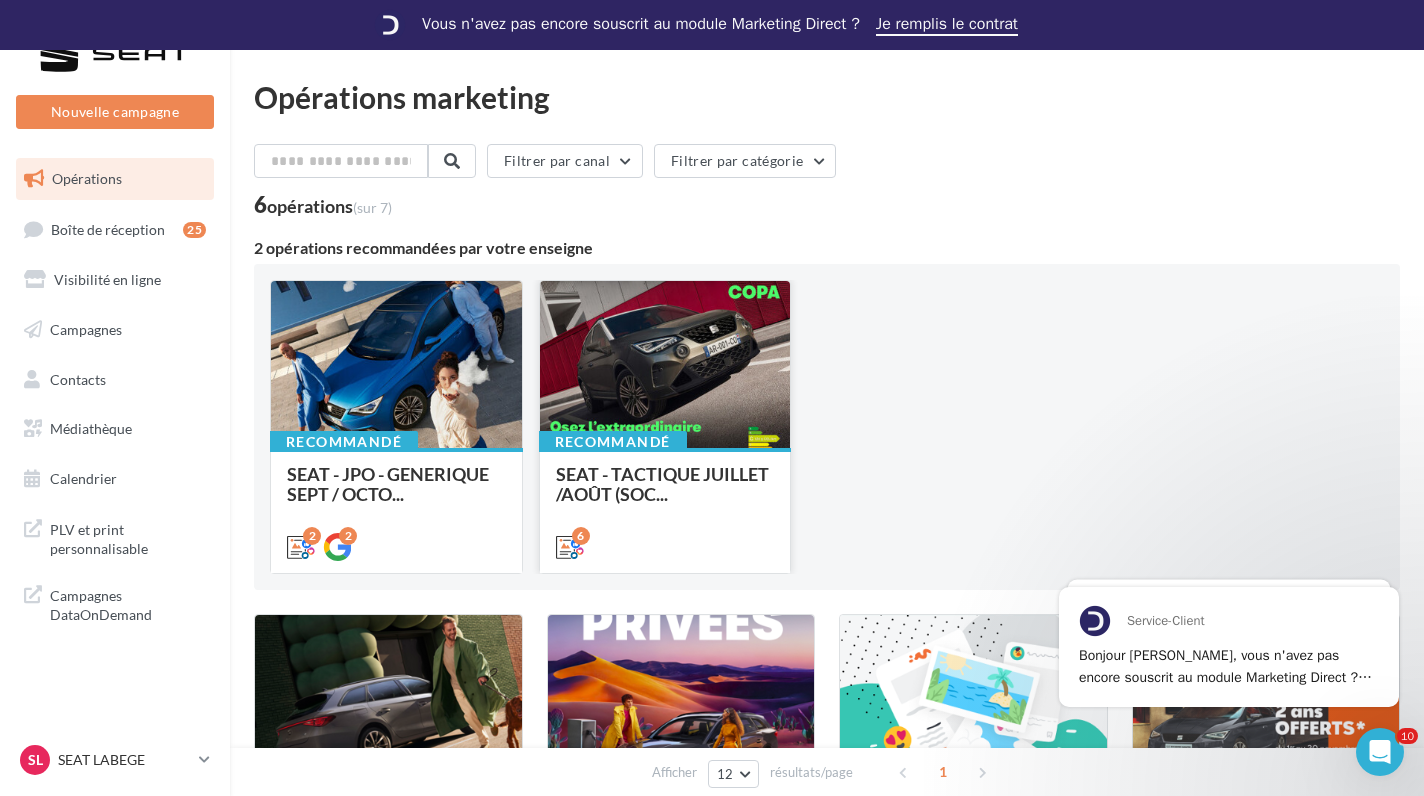 click at bounding box center [665, 365] 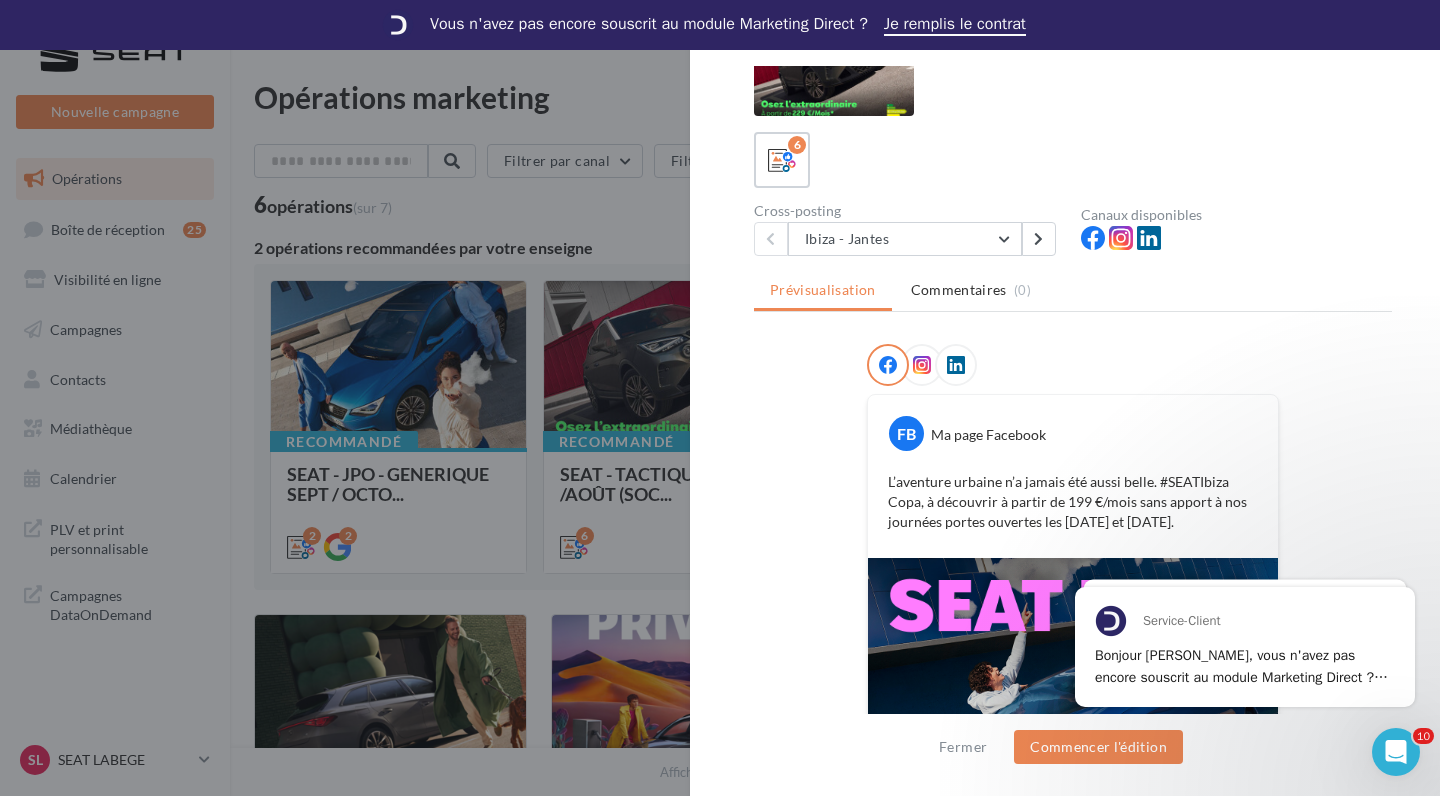 scroll, scrollTop: 162, scrollLeft: 0, axis: vertical 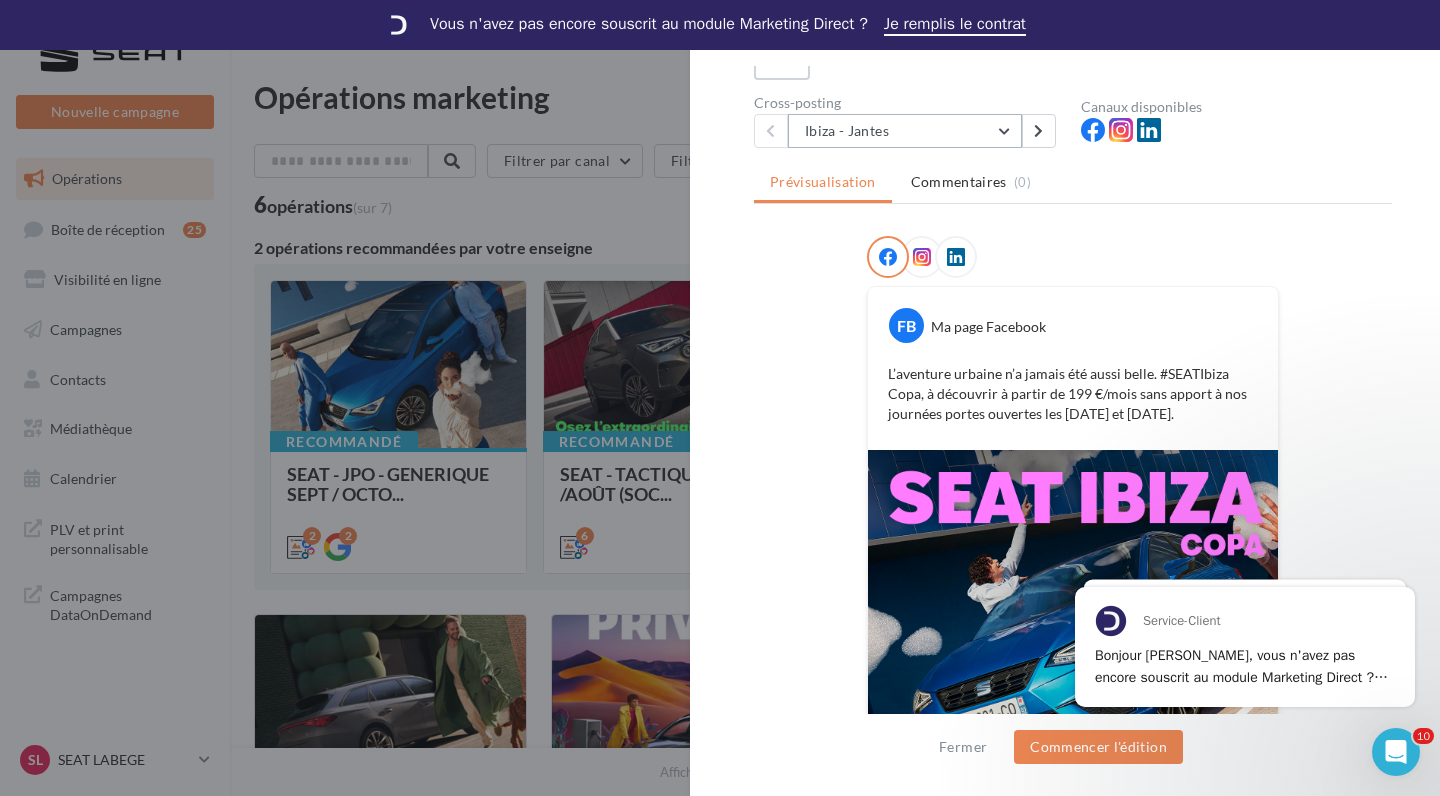 click on "Ibiza - Jantes" at bounding box center [905, 131] 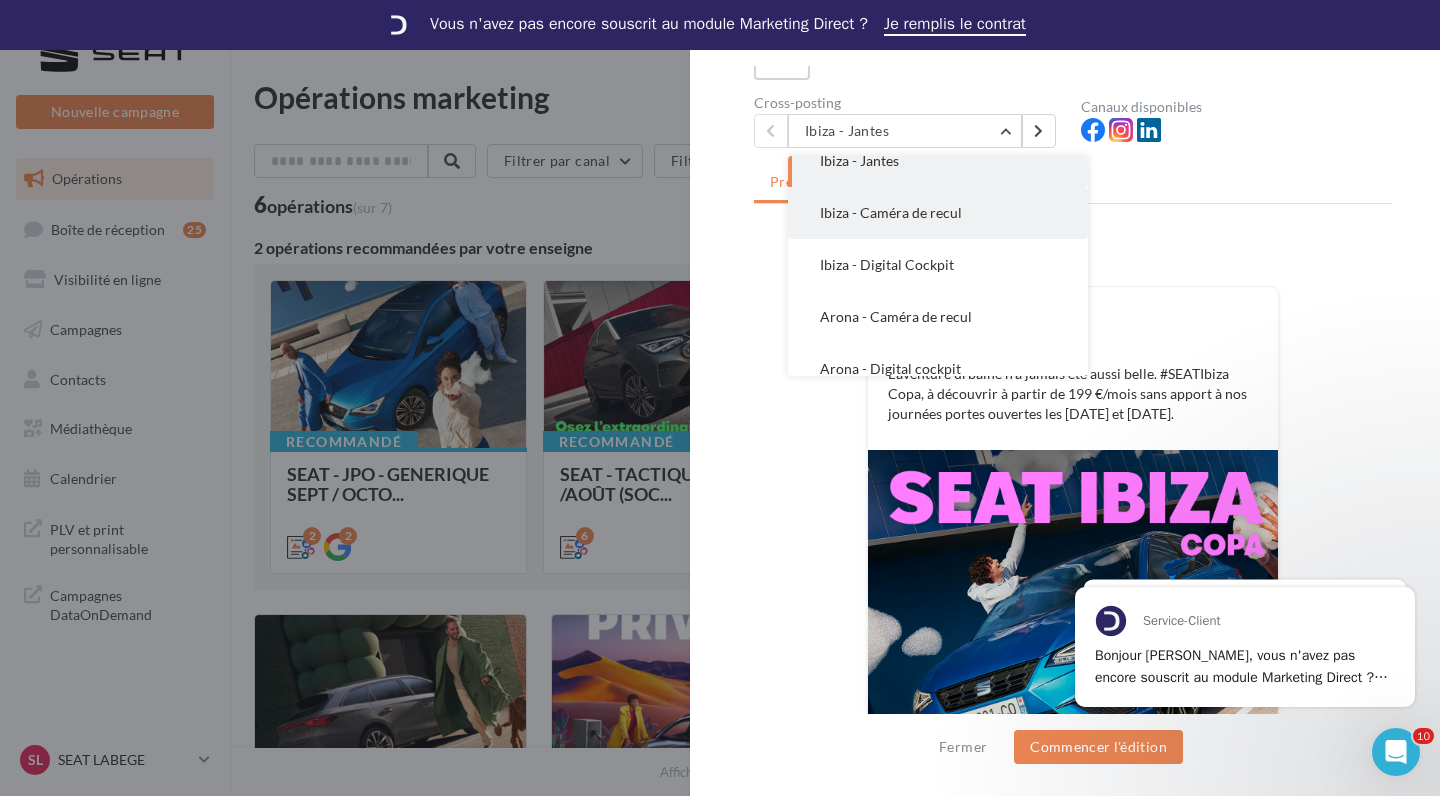 scroll, scrollTop: 22, scrollLeft: 0, axis: vertical 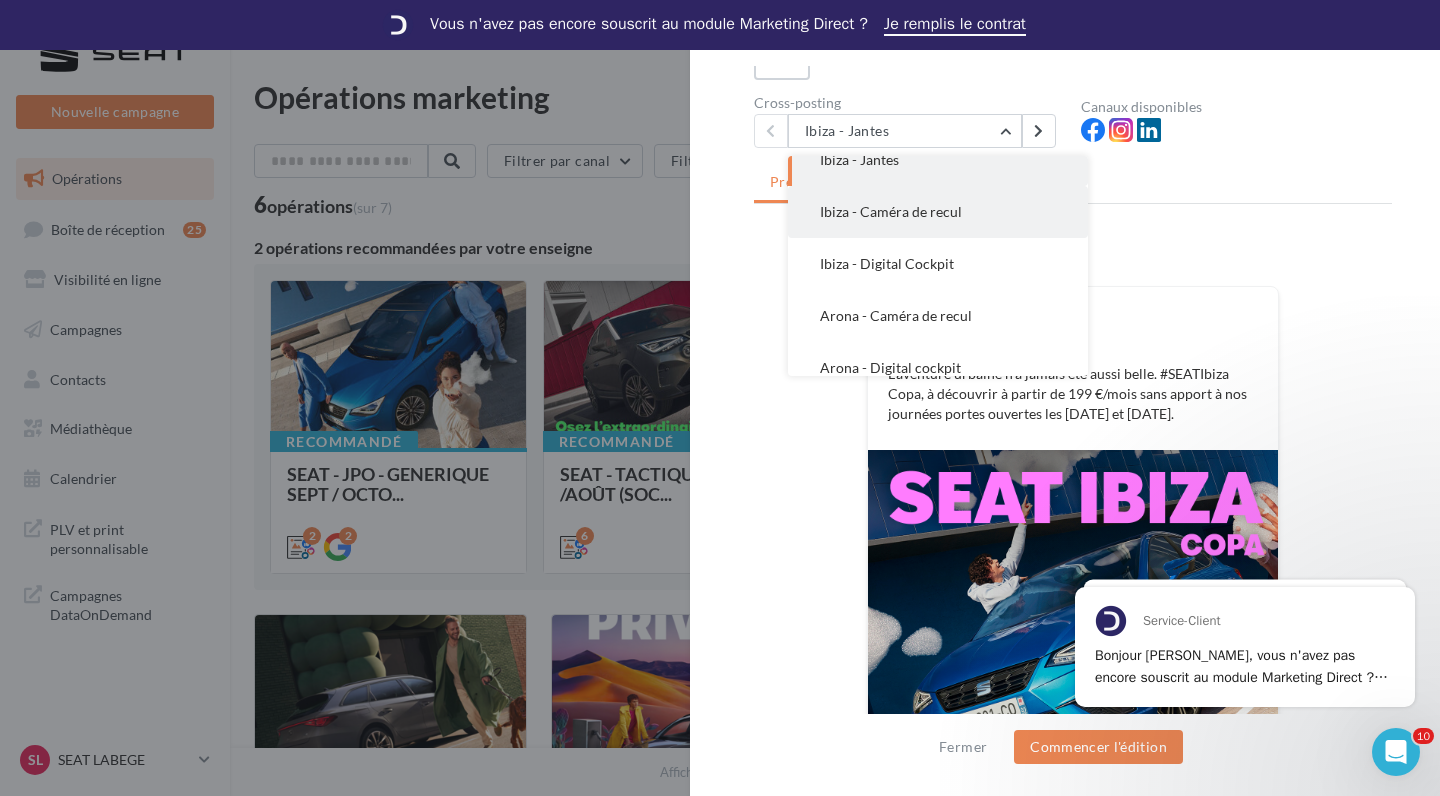 click on "Ibiza - Caméra de recul" at bounding box center (938, 212) 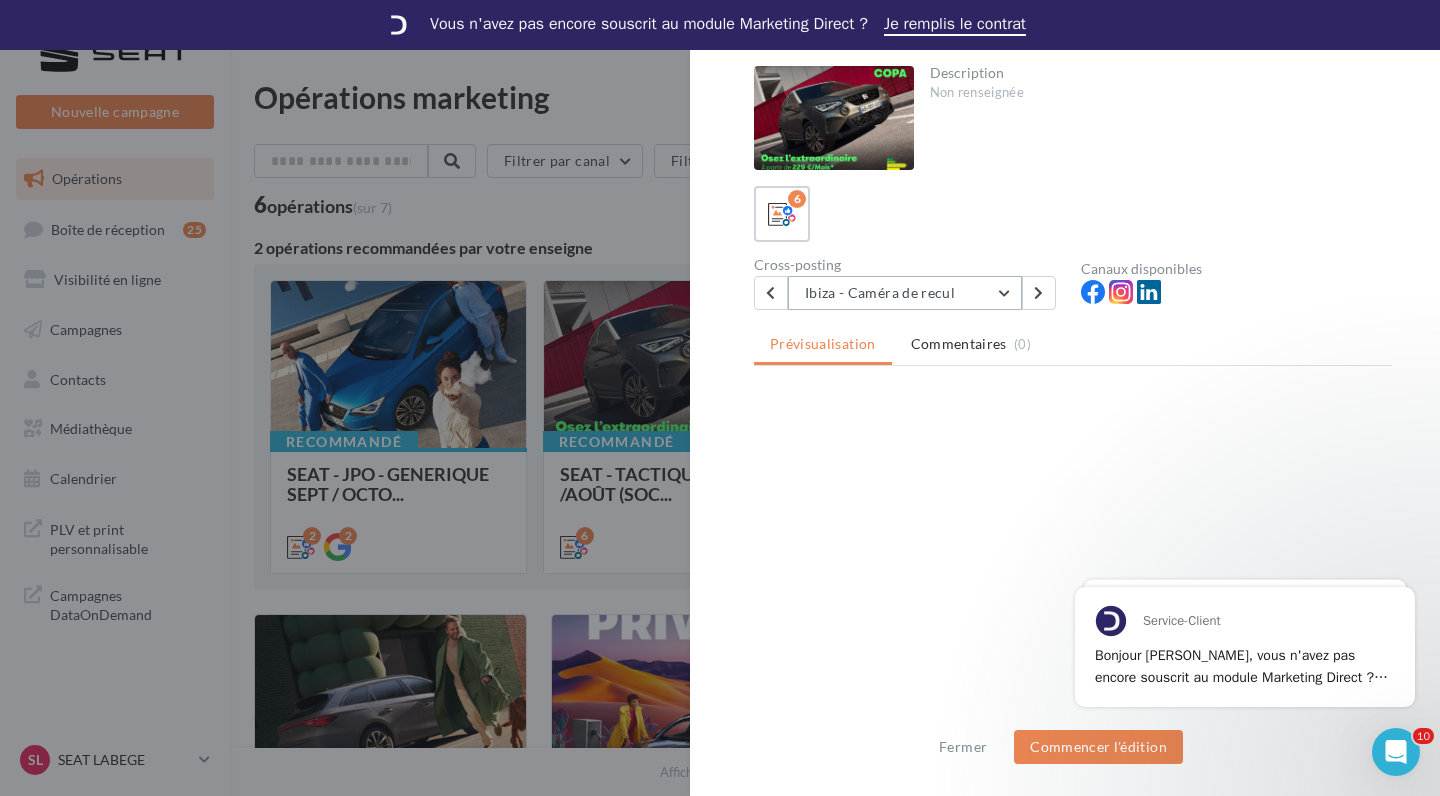 scroll, scrollTop: 0, scrollLeft: 0, axis: both 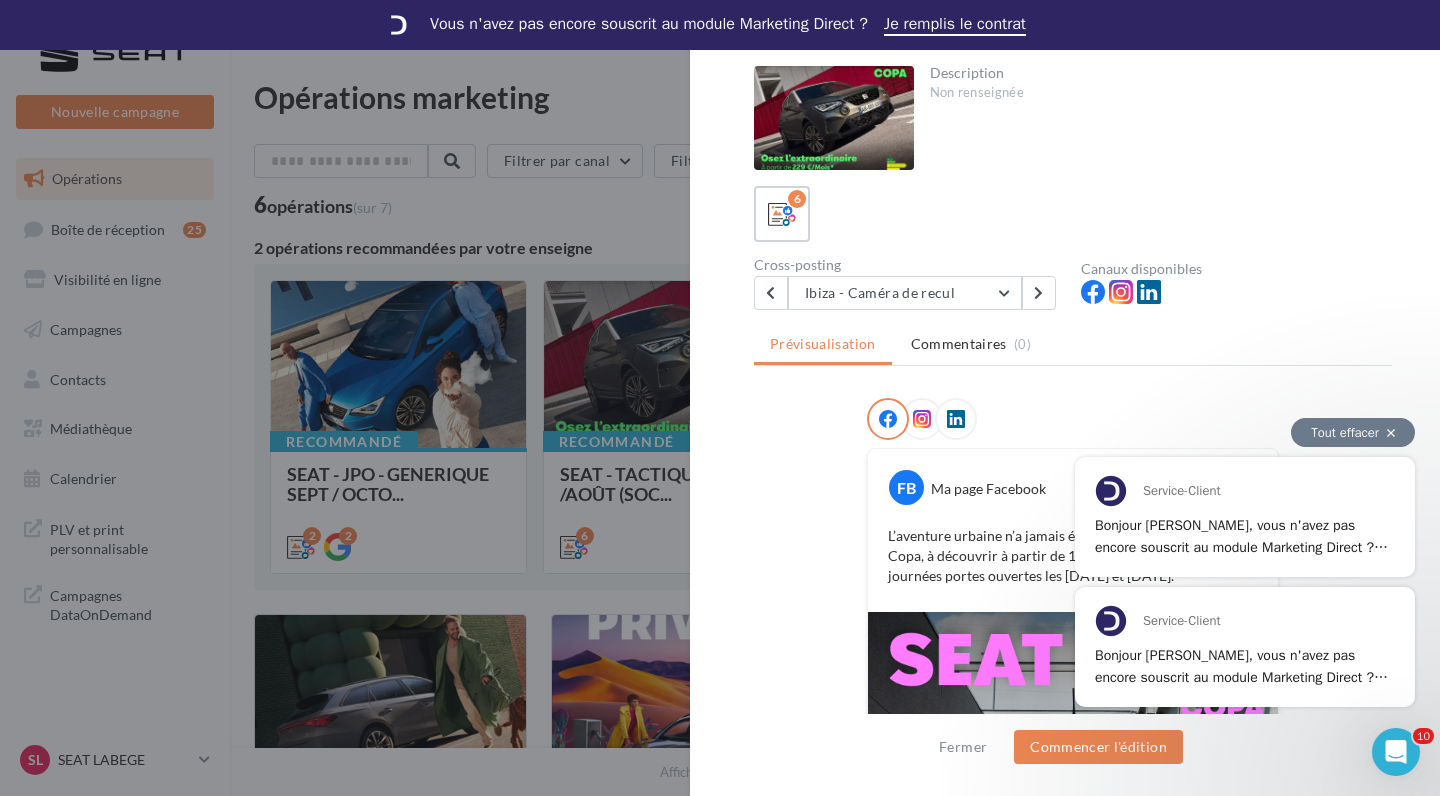 click on "Tout effacer" at bounding box center [1353, 432] 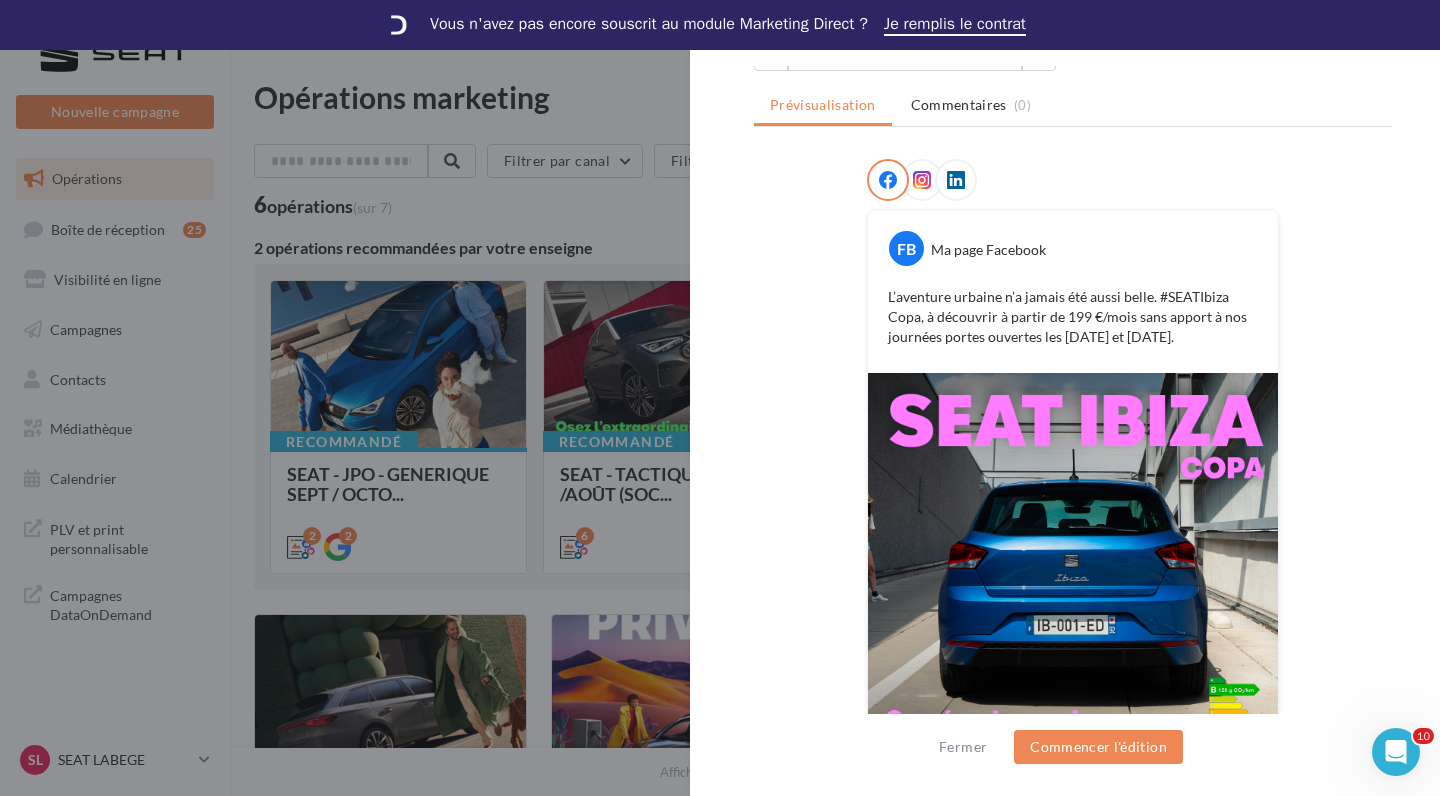 scroll, scrollTop: 111, scrollLeft: 0, axis: vertical 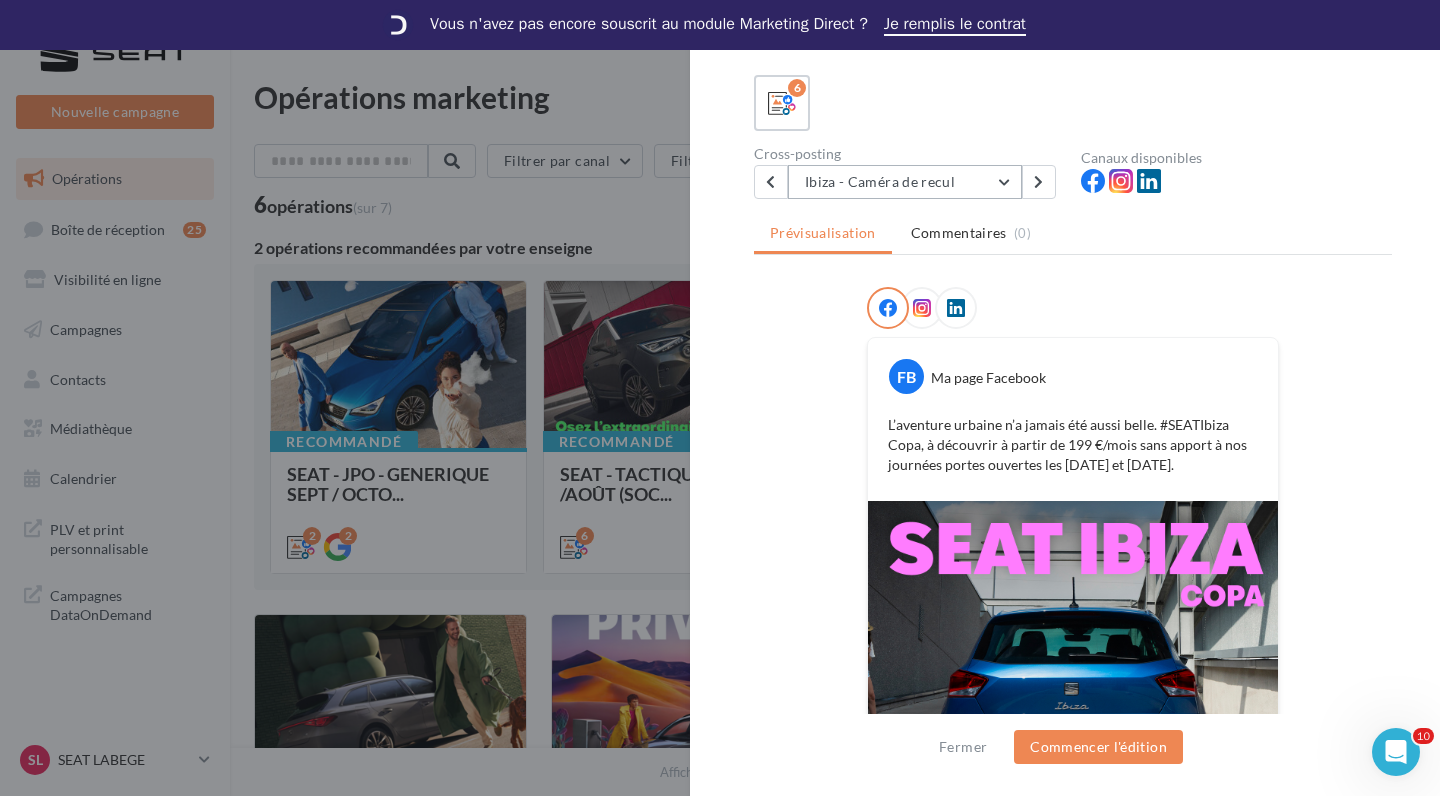 click on "Ibiza - Caméra de recul" at bounding box center [905, 182] 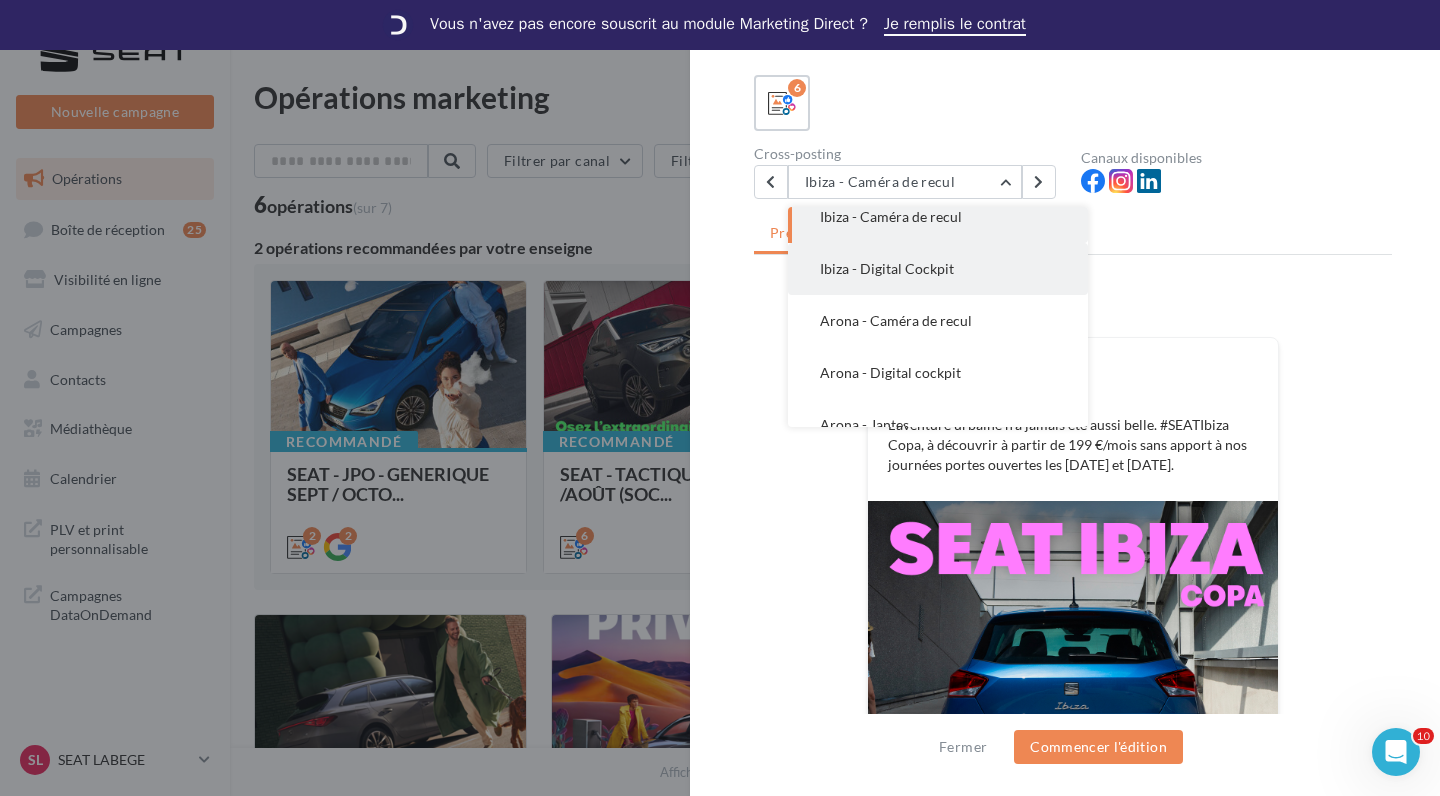scroll, scrollTop: 69, scrollLeft: 0, axis: vertical 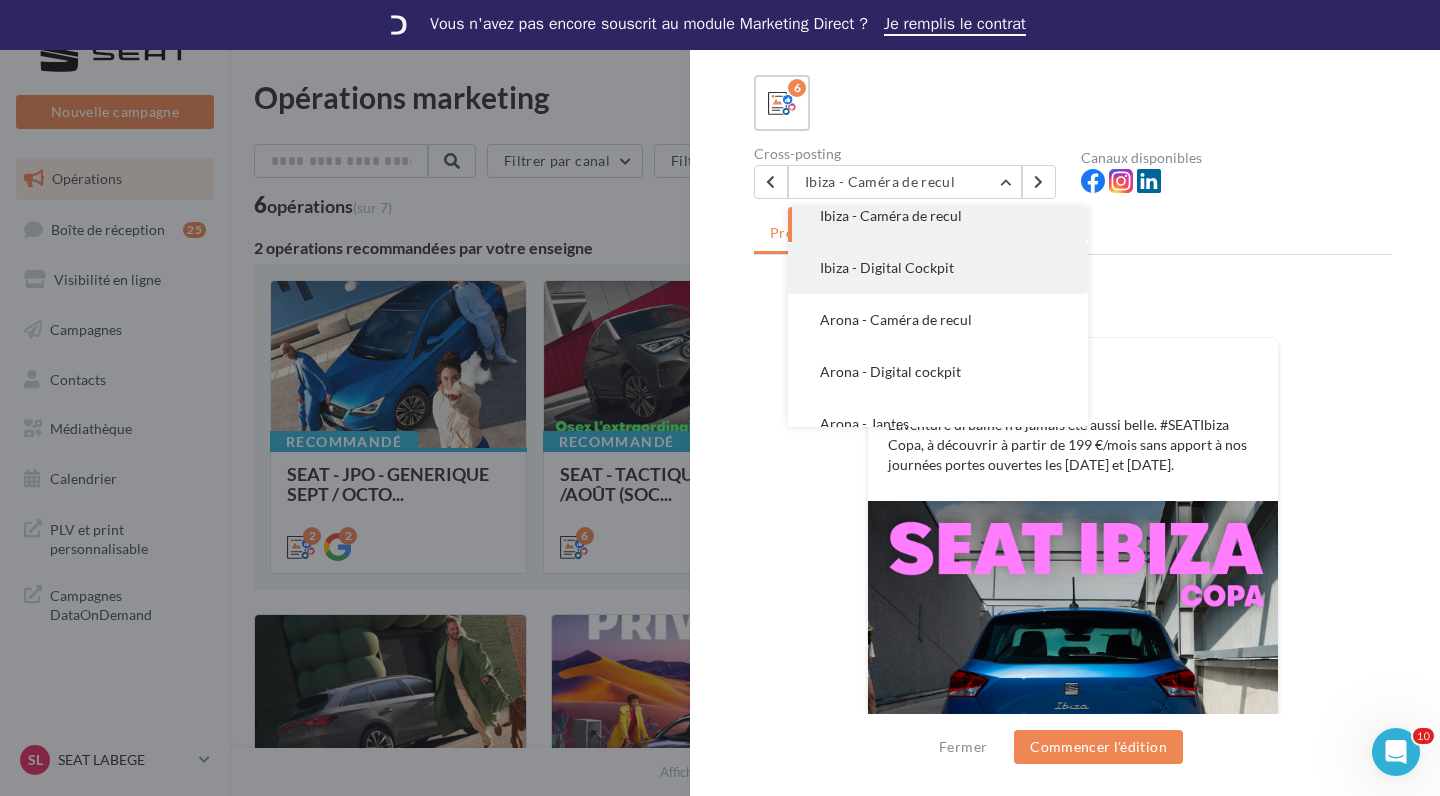 click on "Ibiza - Digital Cockpit" at bounding box center (887, 267) 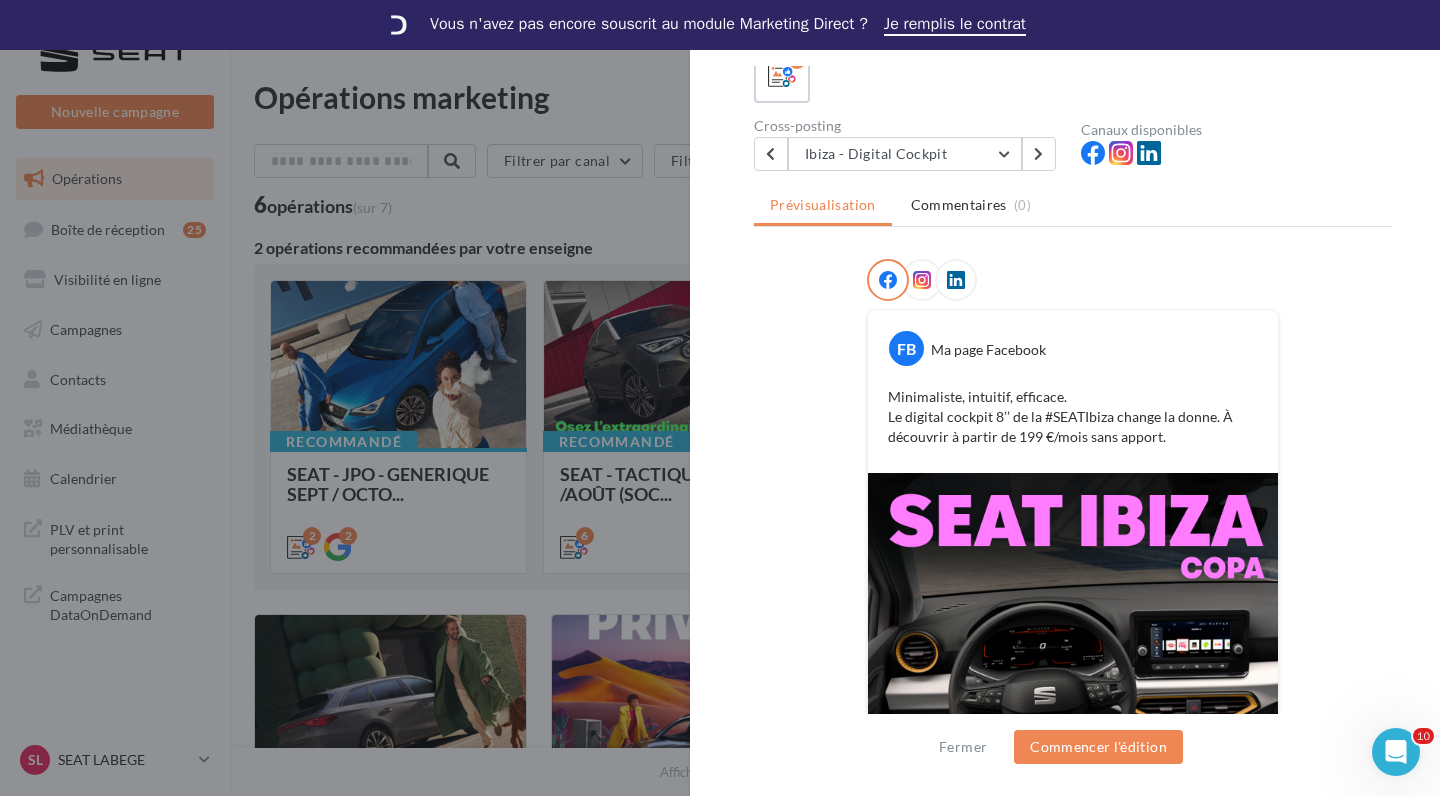 scroll, scrollTop: 136, scrollLeft: 0, axis: vertical 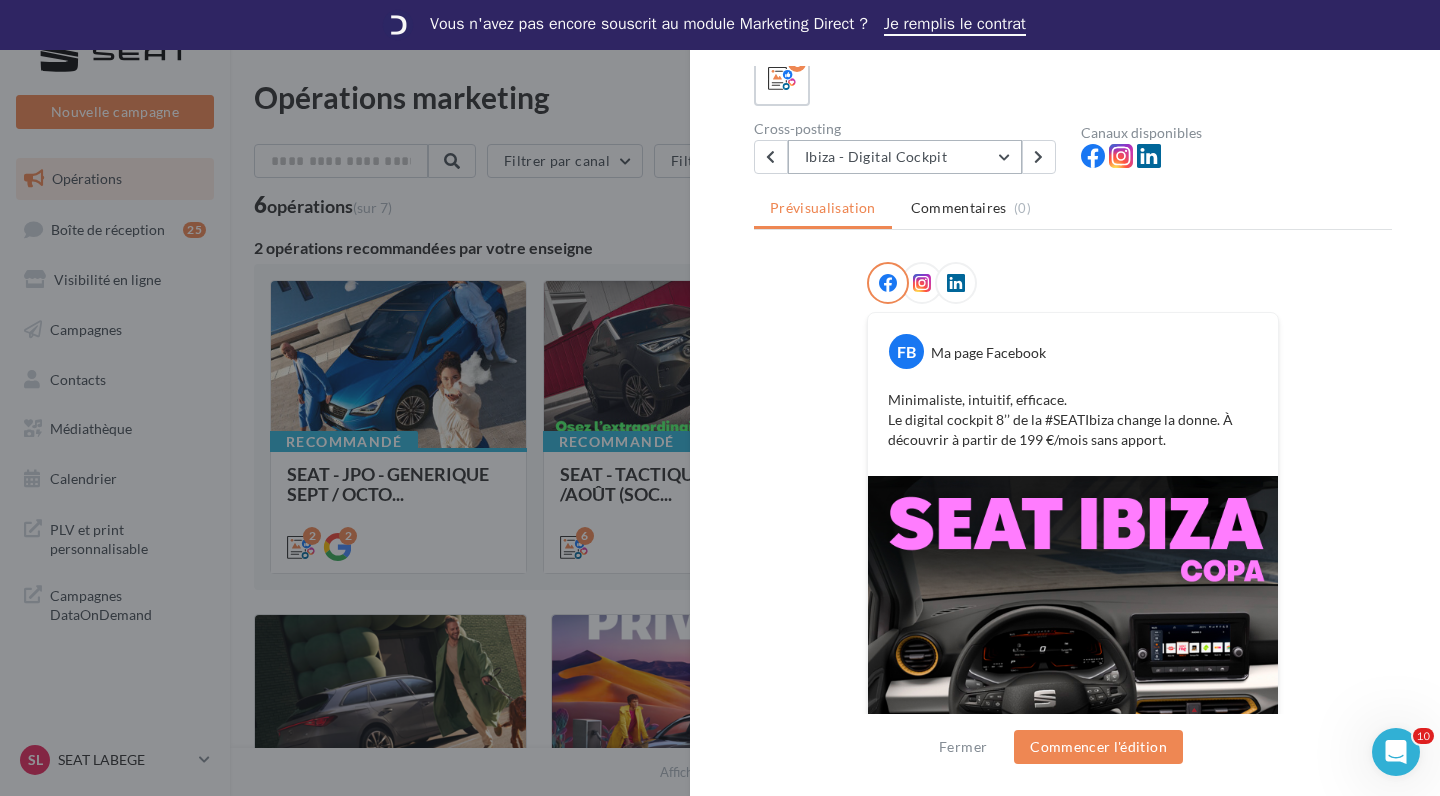 click on "Ibiza - Digital Cockpit" at bounding box center (905, 157) 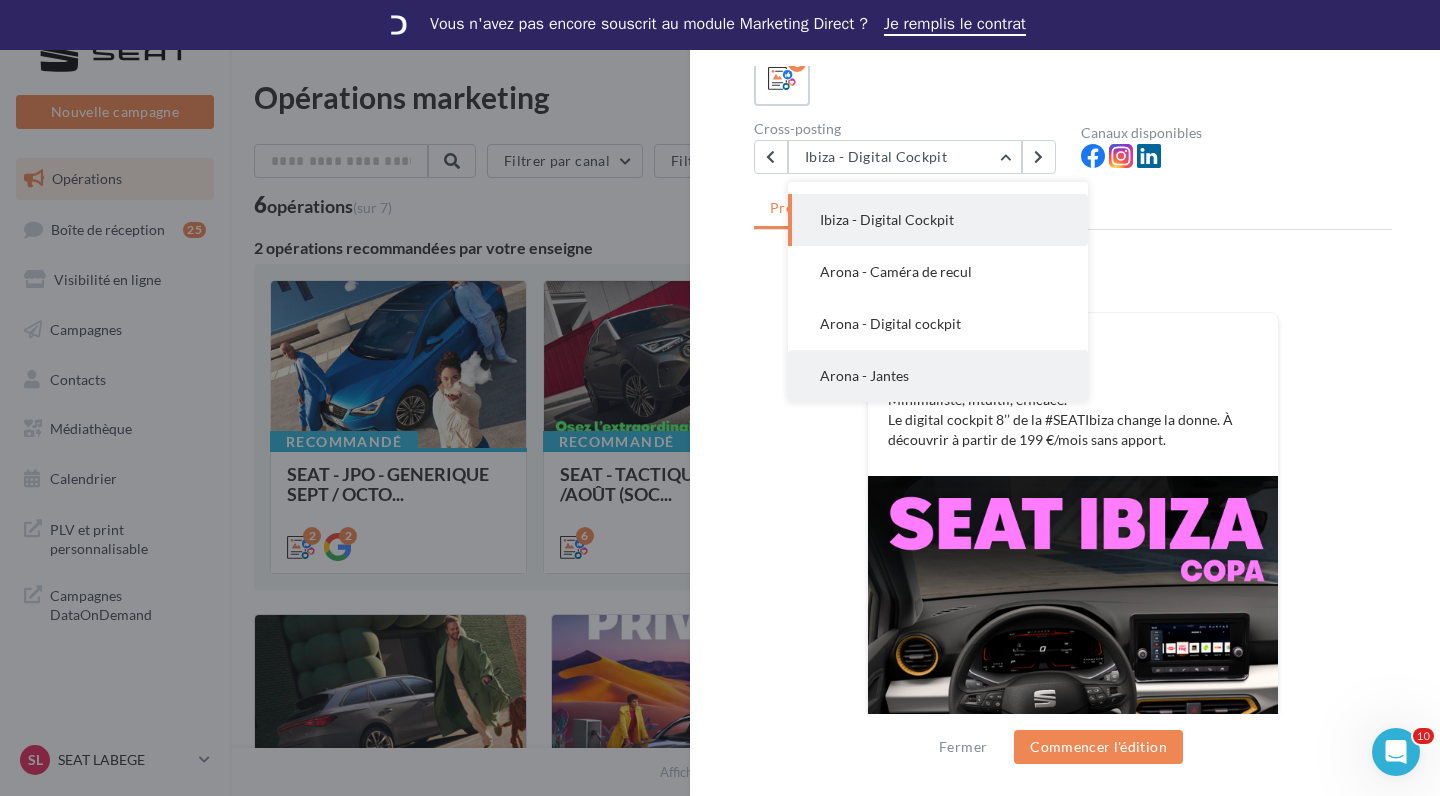 scroll, scrollTop: 92, scrollLeft: 0, axis: vertical 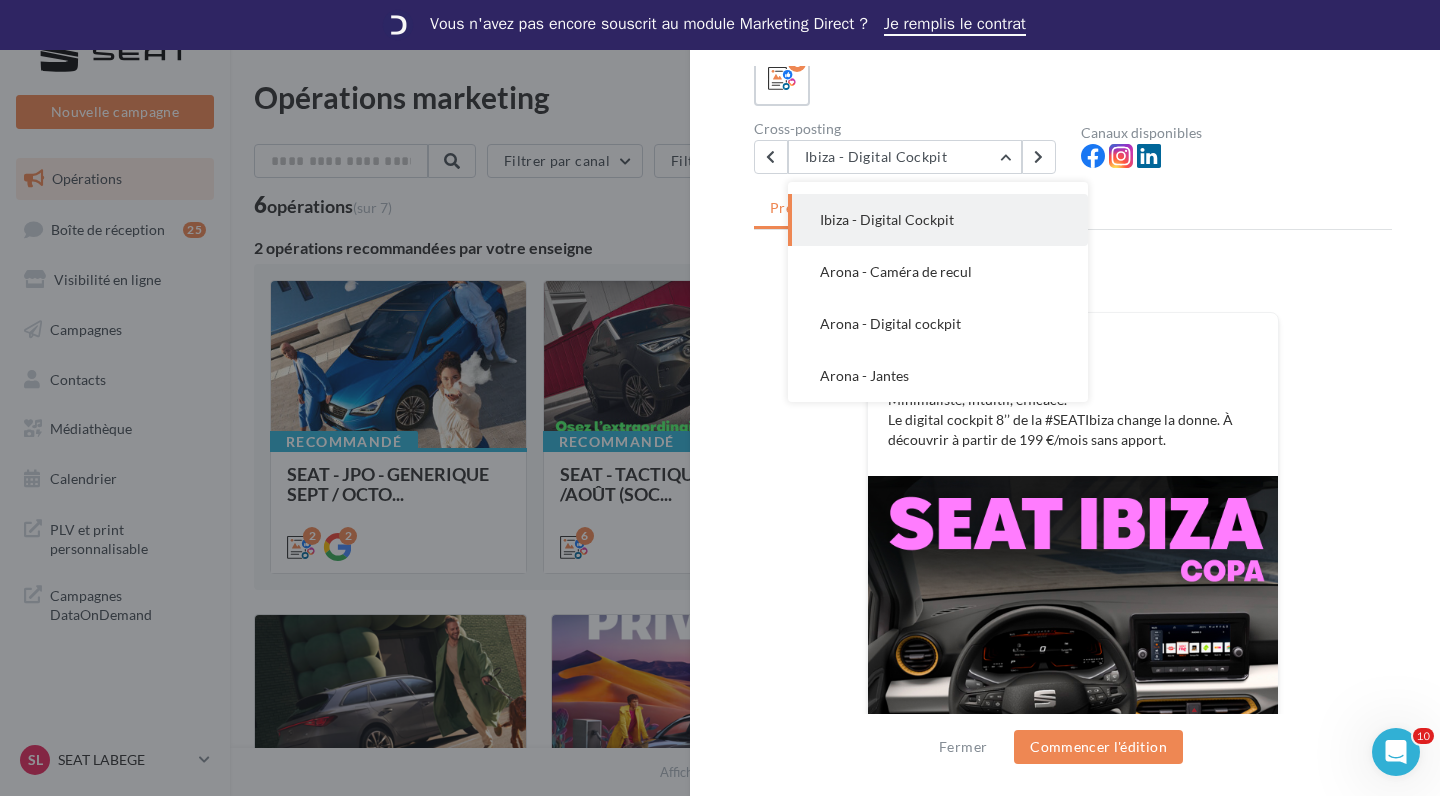 click on "Ibiza - Digital Cockpit" at bounding box center (887, 219) 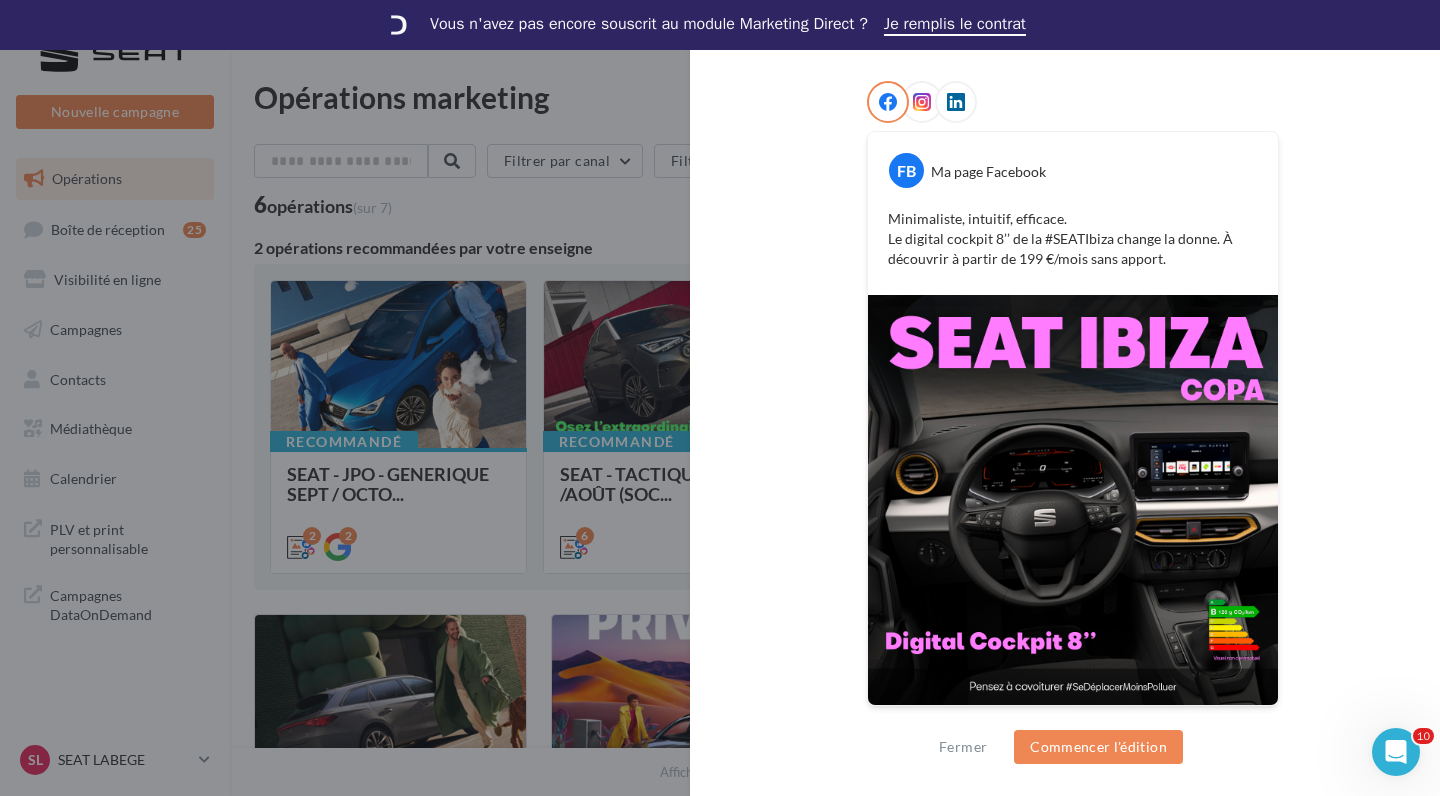scroll, scrollTop: 316, scrollLeft: 0, axis: vertical 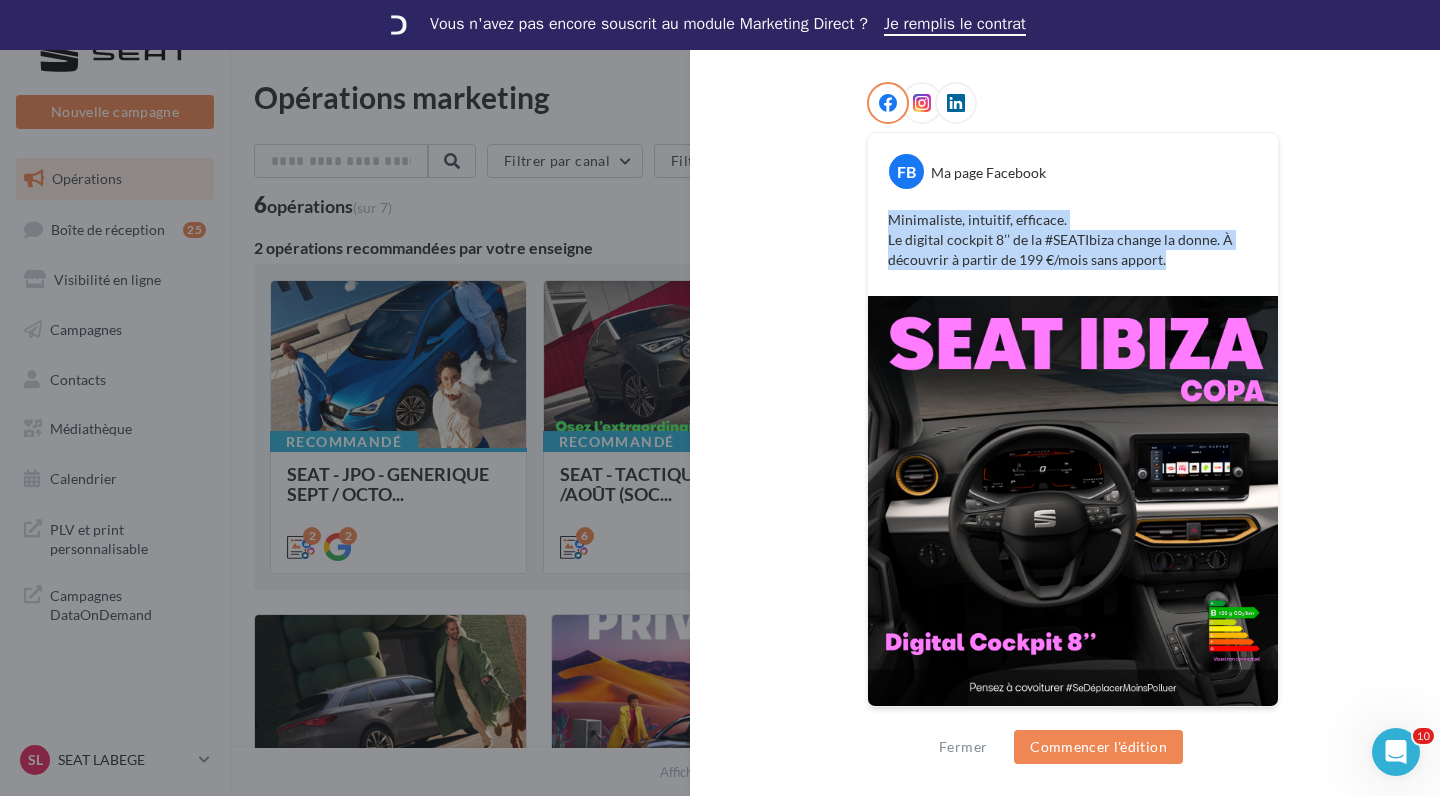 drag, startPoint x: 874, startPoint y: 217, endPoint x: 1223, endPoint y: 263, distance: 352.01846 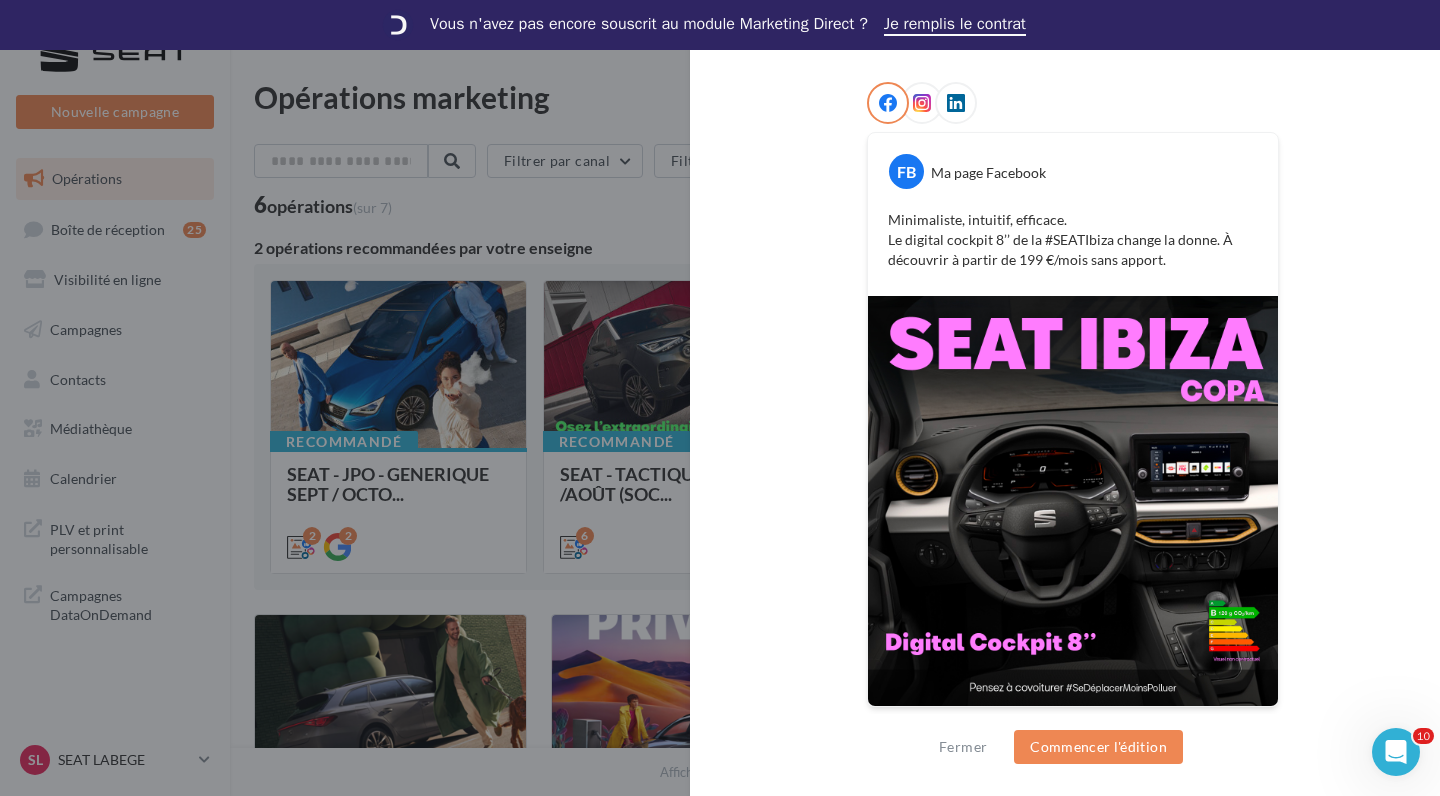 click at bounding box center [1073, 501] 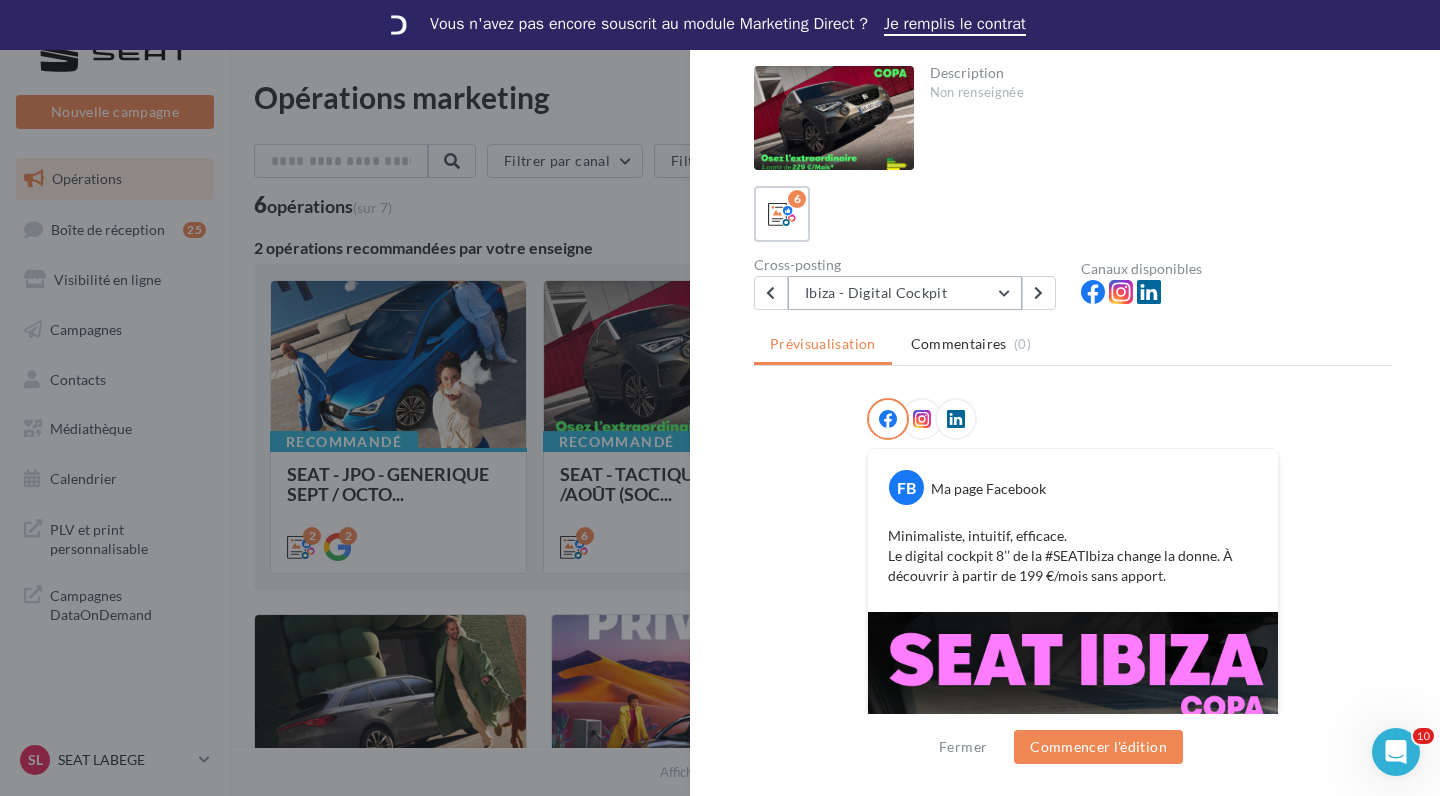 scroll, scrollTop: 0, scrollLeft: 0, axis: both 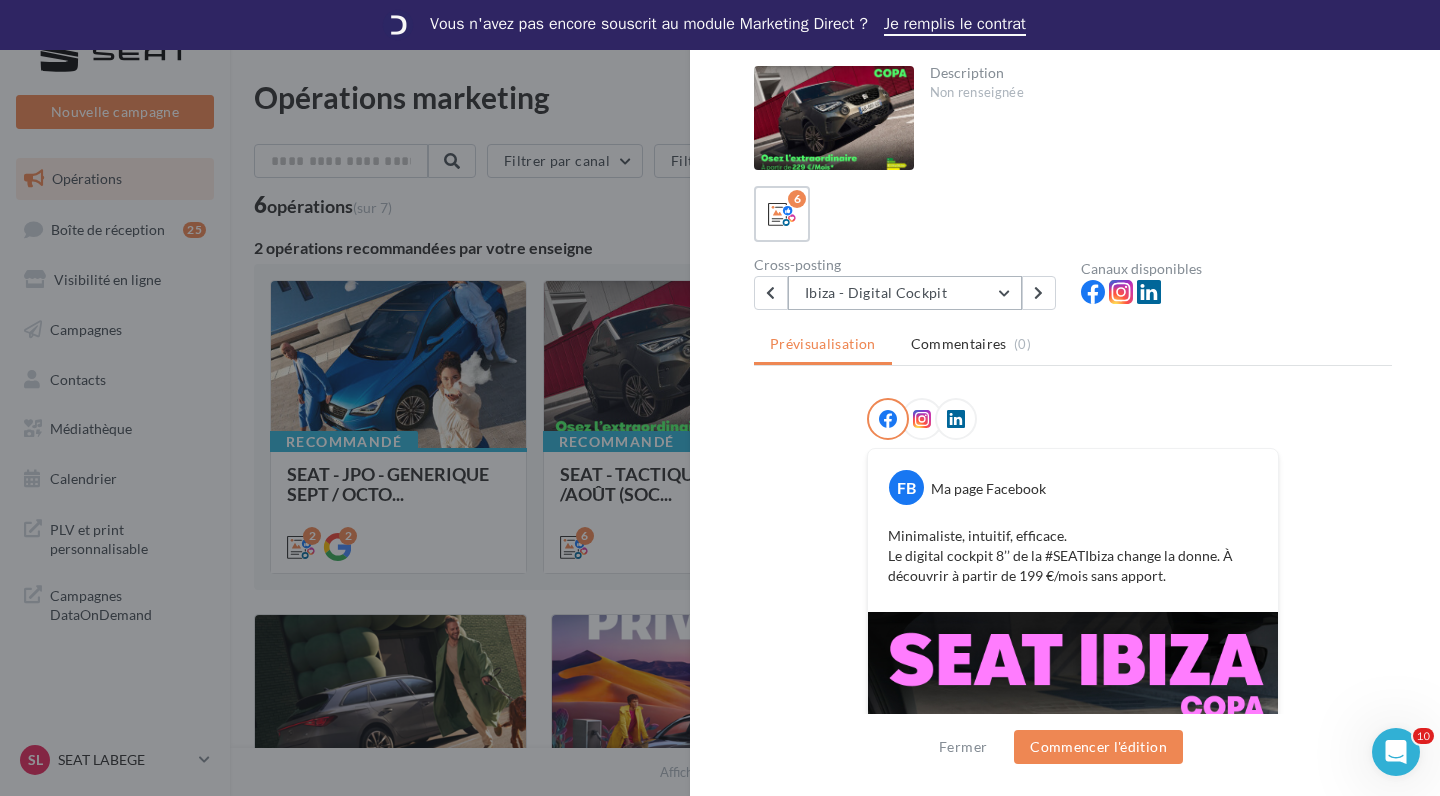 click on "Ibiza - Digital Cockpit" at bounding box center [905, 293] 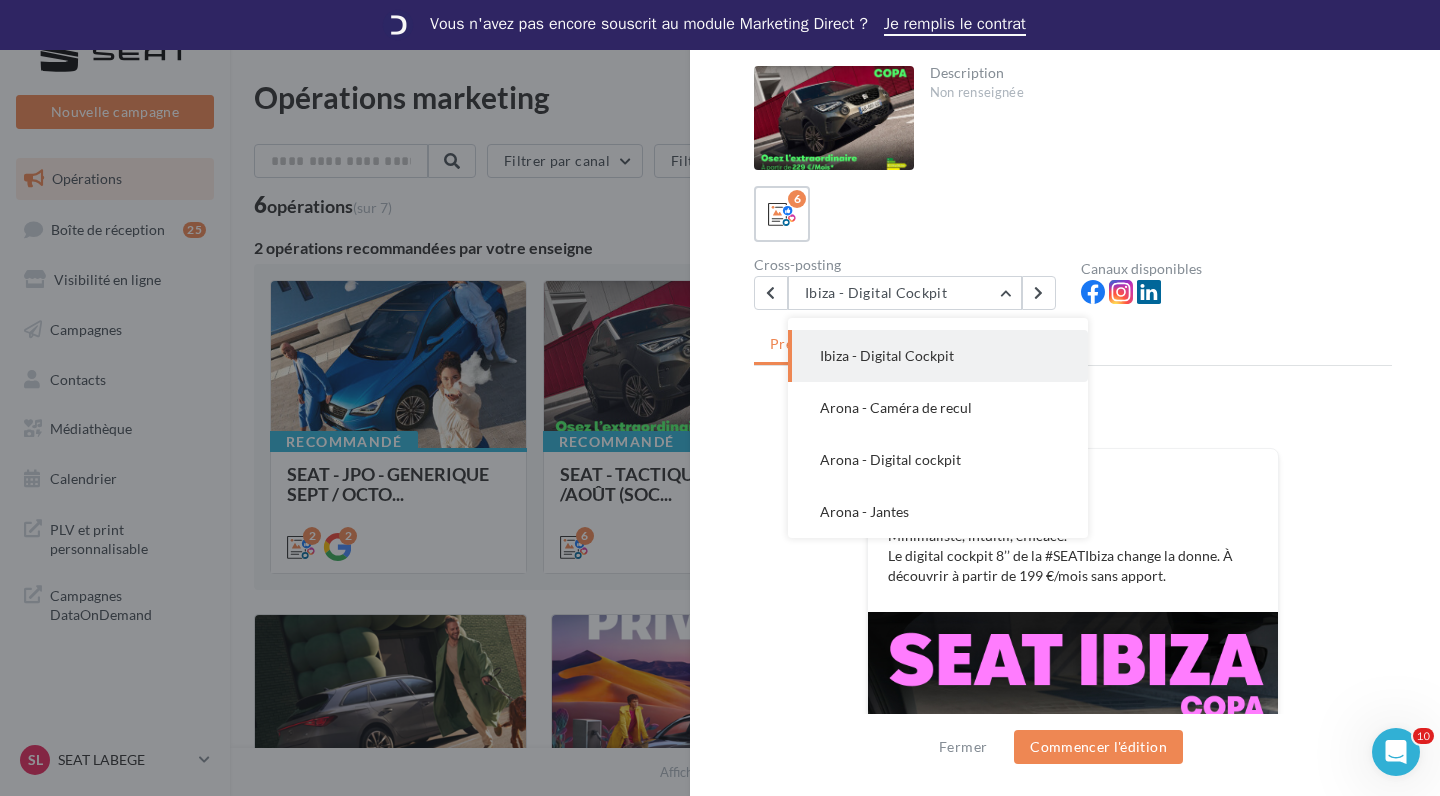 scroll, scrollTop: 92, scrollLeft: 0, axis: vertical 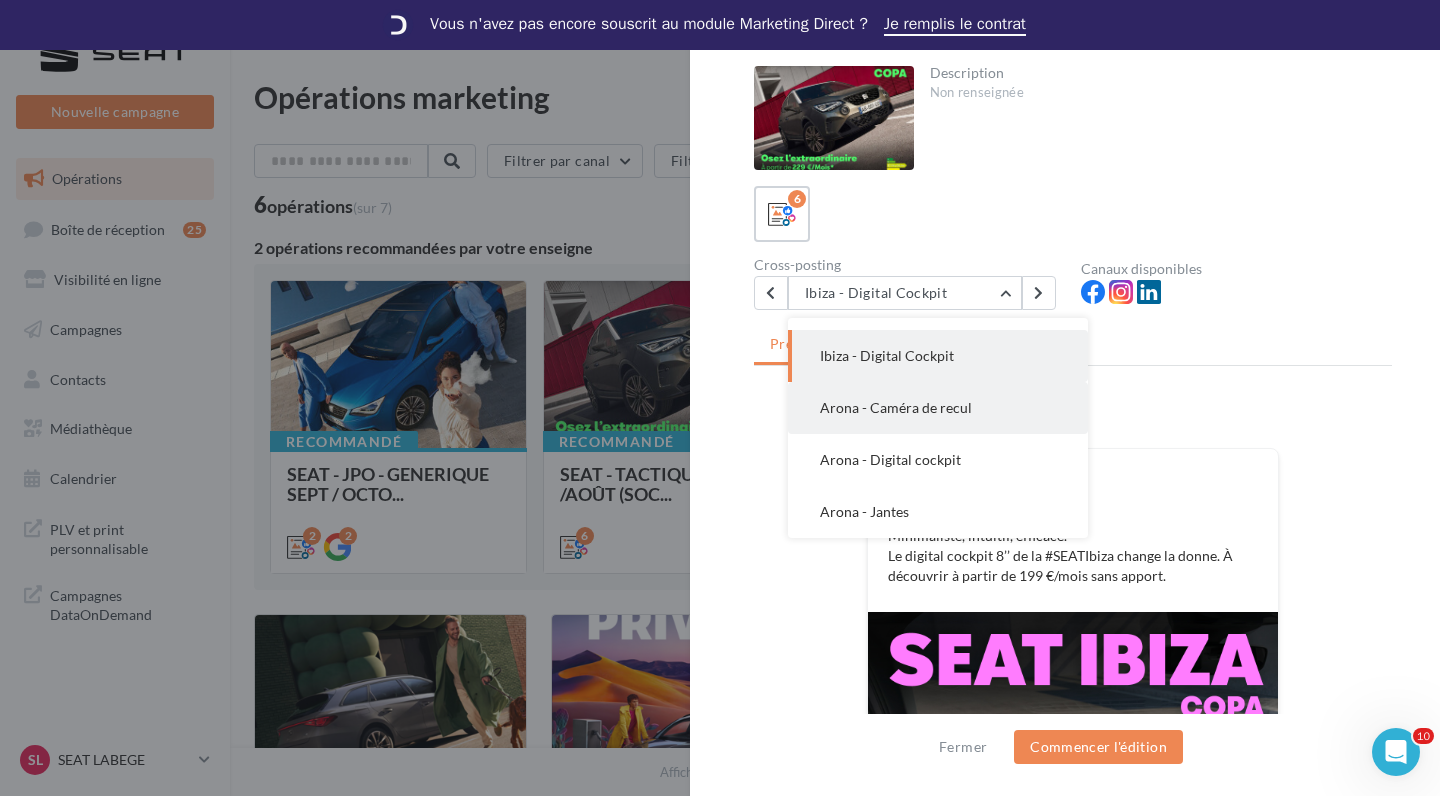 click on "Arona - Caméra de recul" at bounding box center (896, 407) 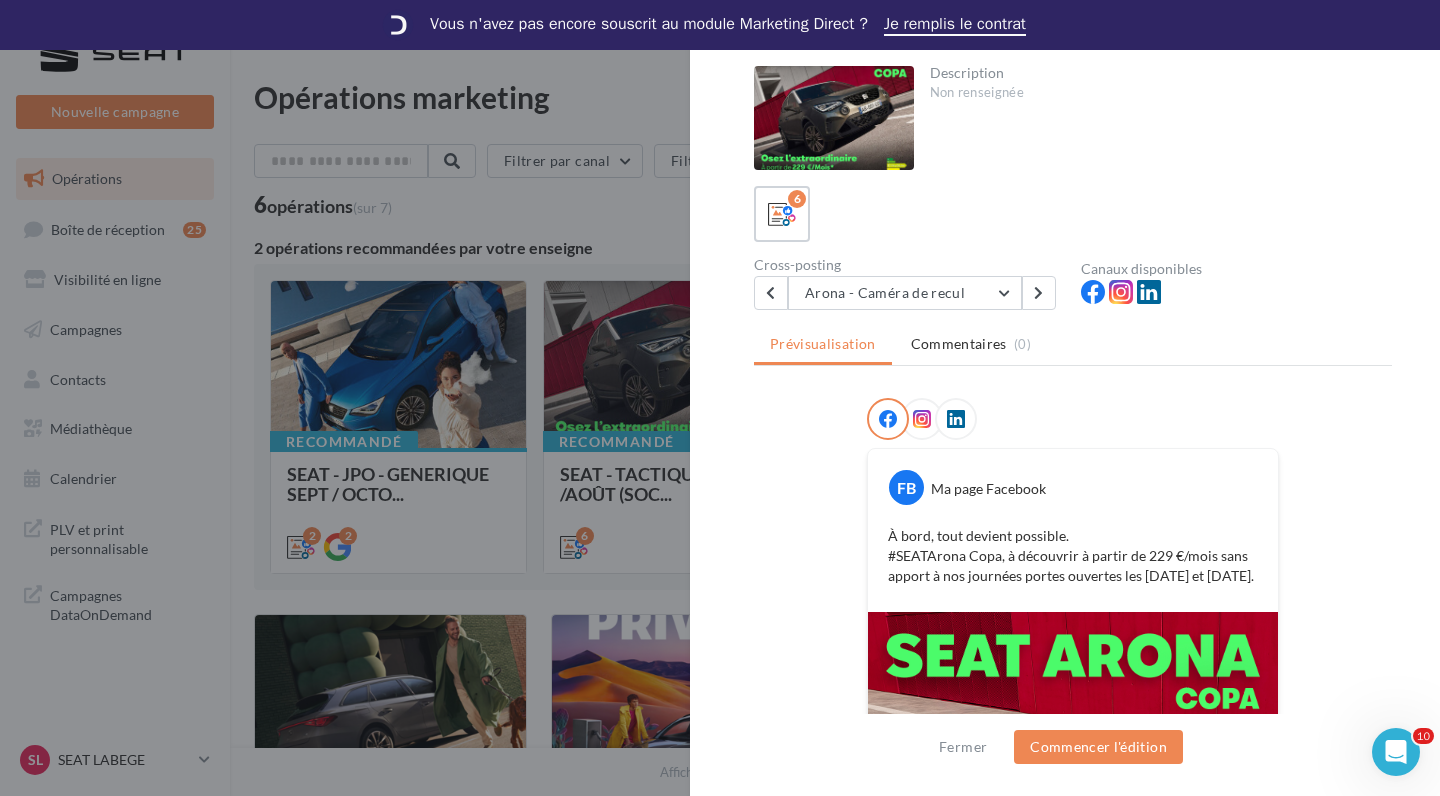 scroll, scrollTop: 0, scrollLeft: 0, axis: both 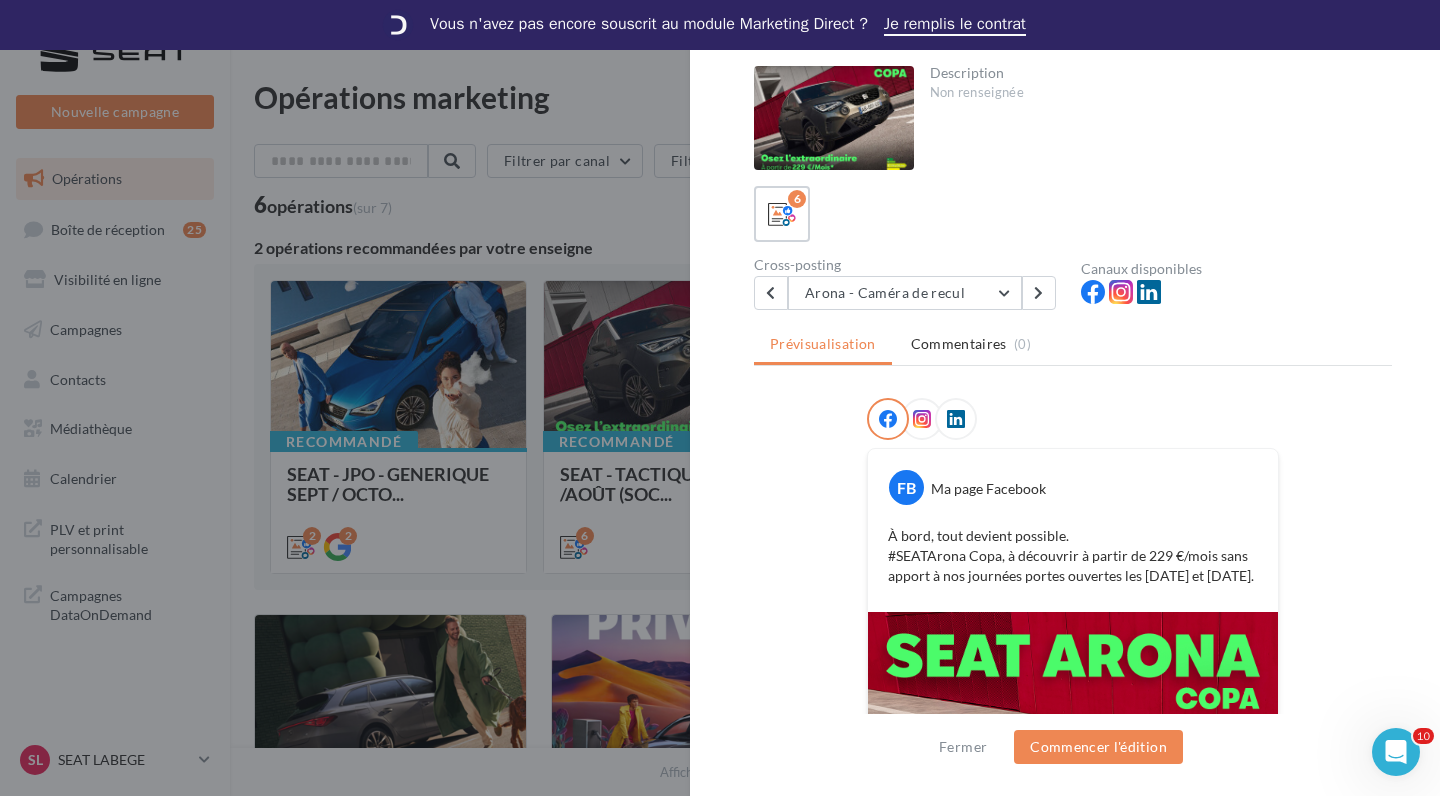 click at bounding box center [720, 398] 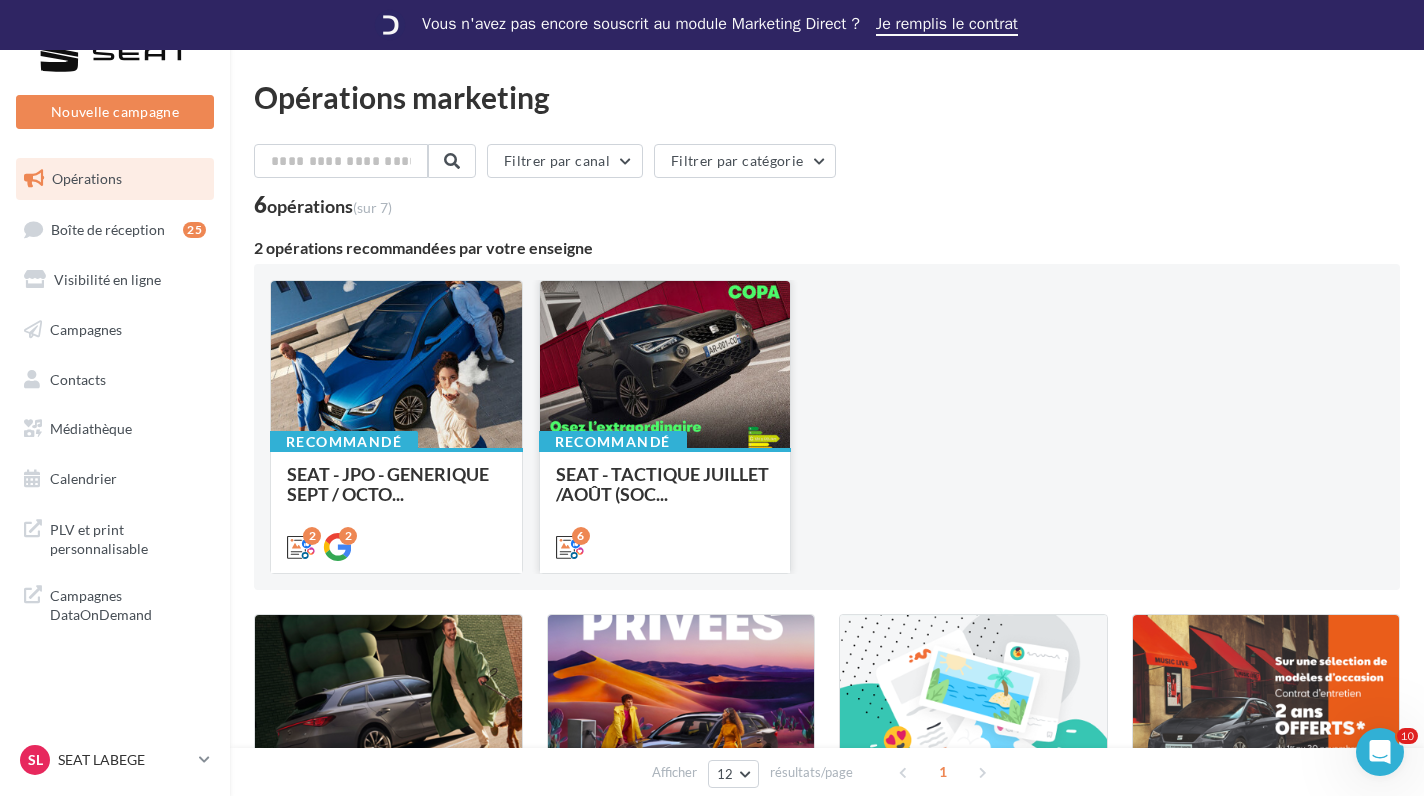 click at bounding box center [665, 365] 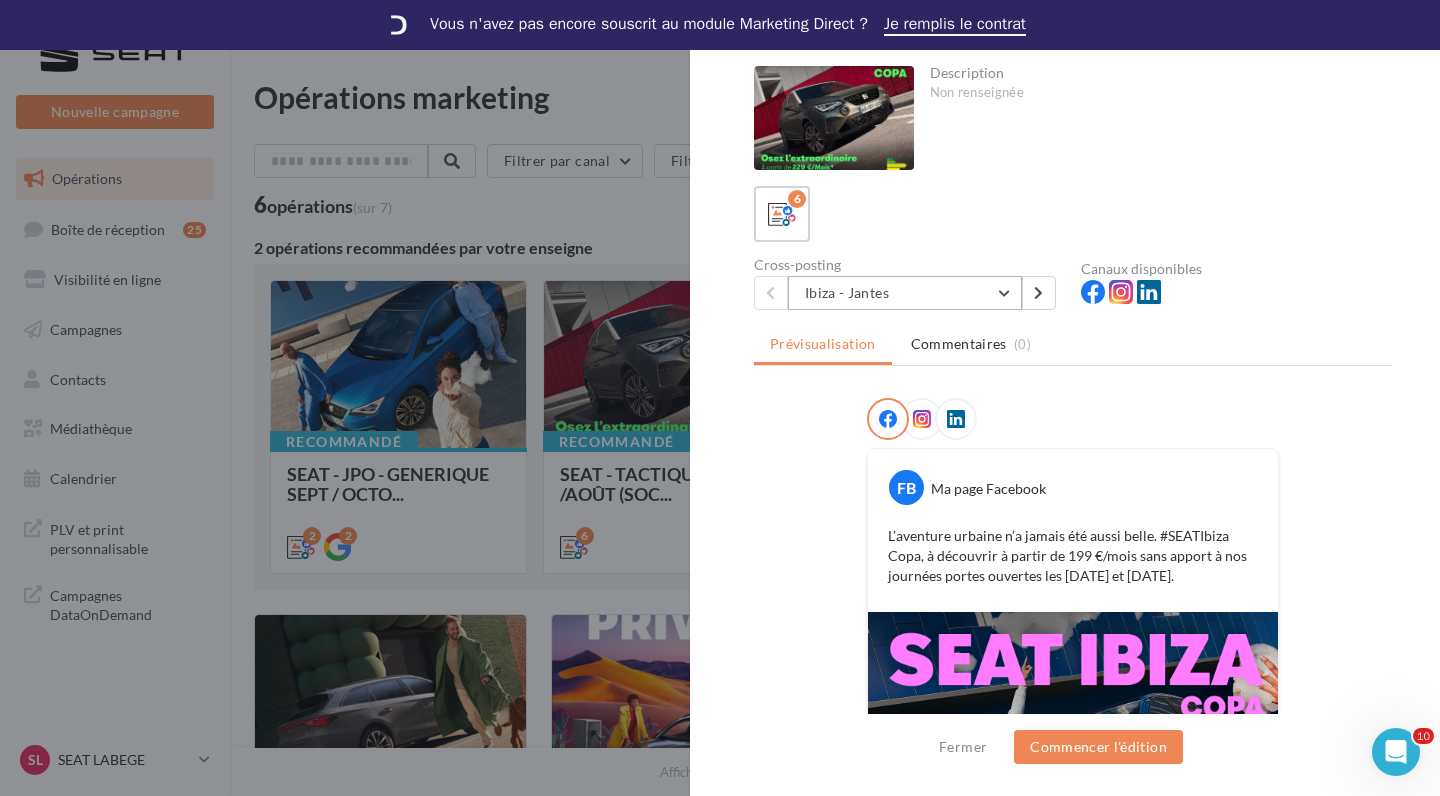 scroll, scrollTop: 0, scrollLeft: 0, axis: both 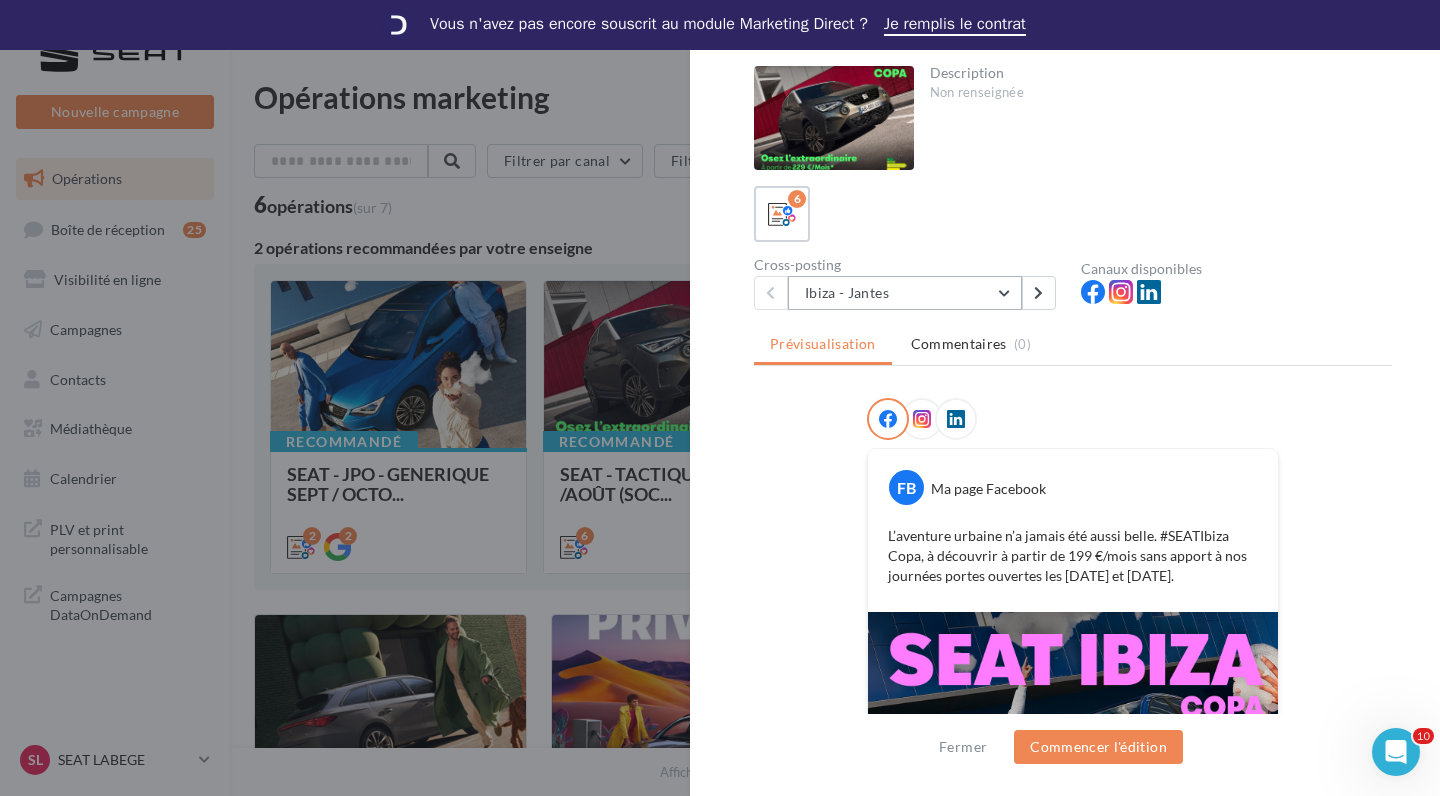 click on "Ibiza - Jantes" at bounding box center [905, 293] 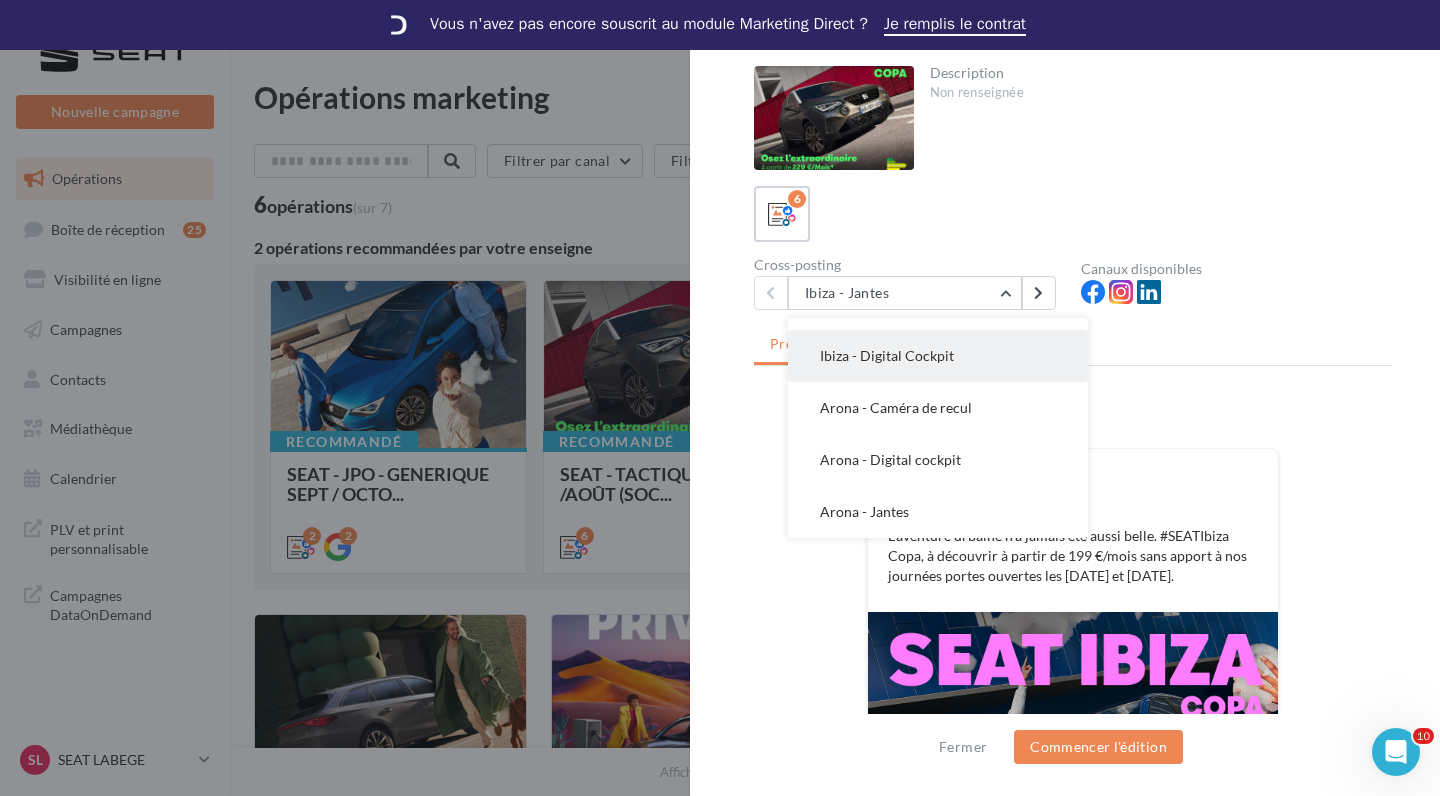 scroll, scrollTop: 92, scrollLeft: 0, axis: vertical 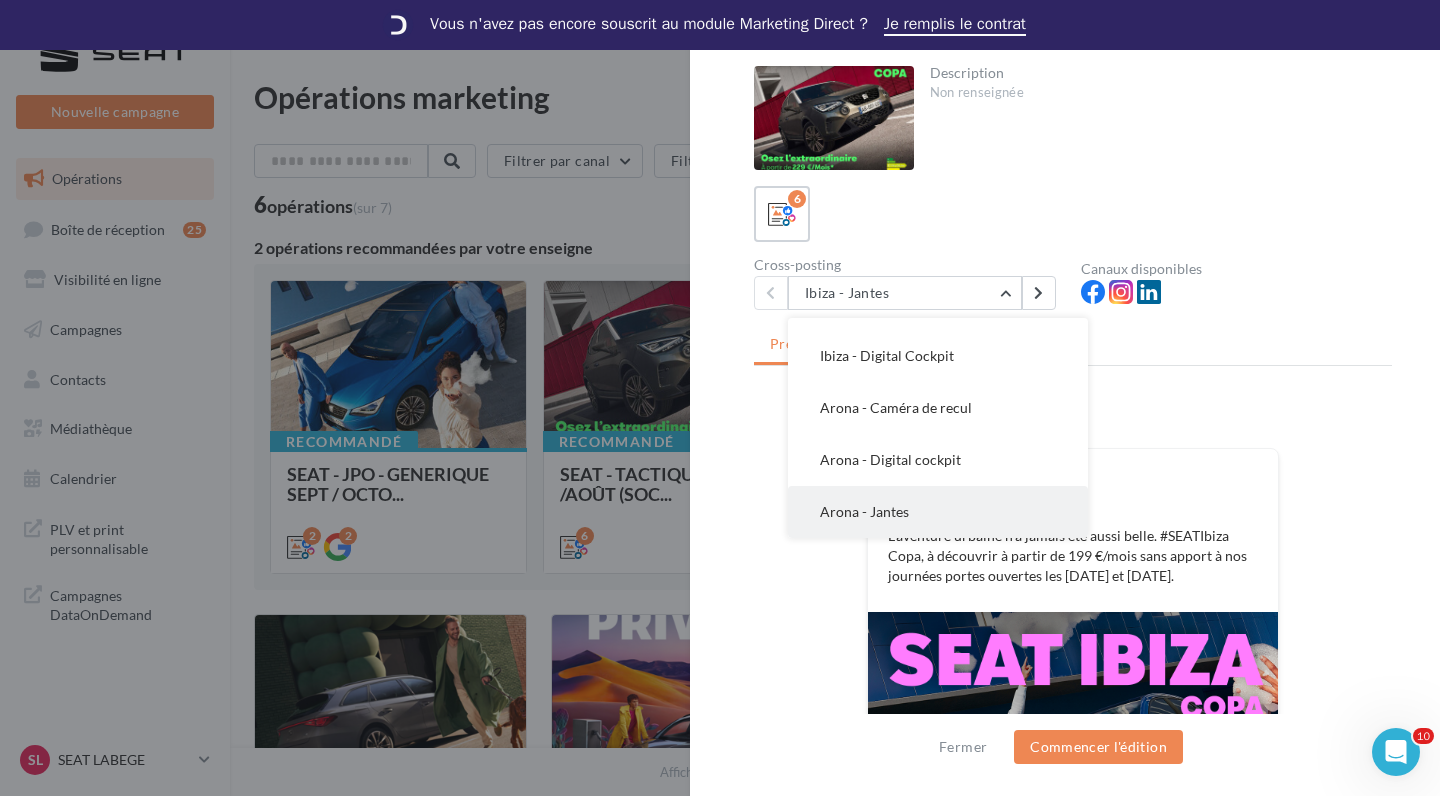 click on "Arona - Jantes" at bounding box center [938, 512] 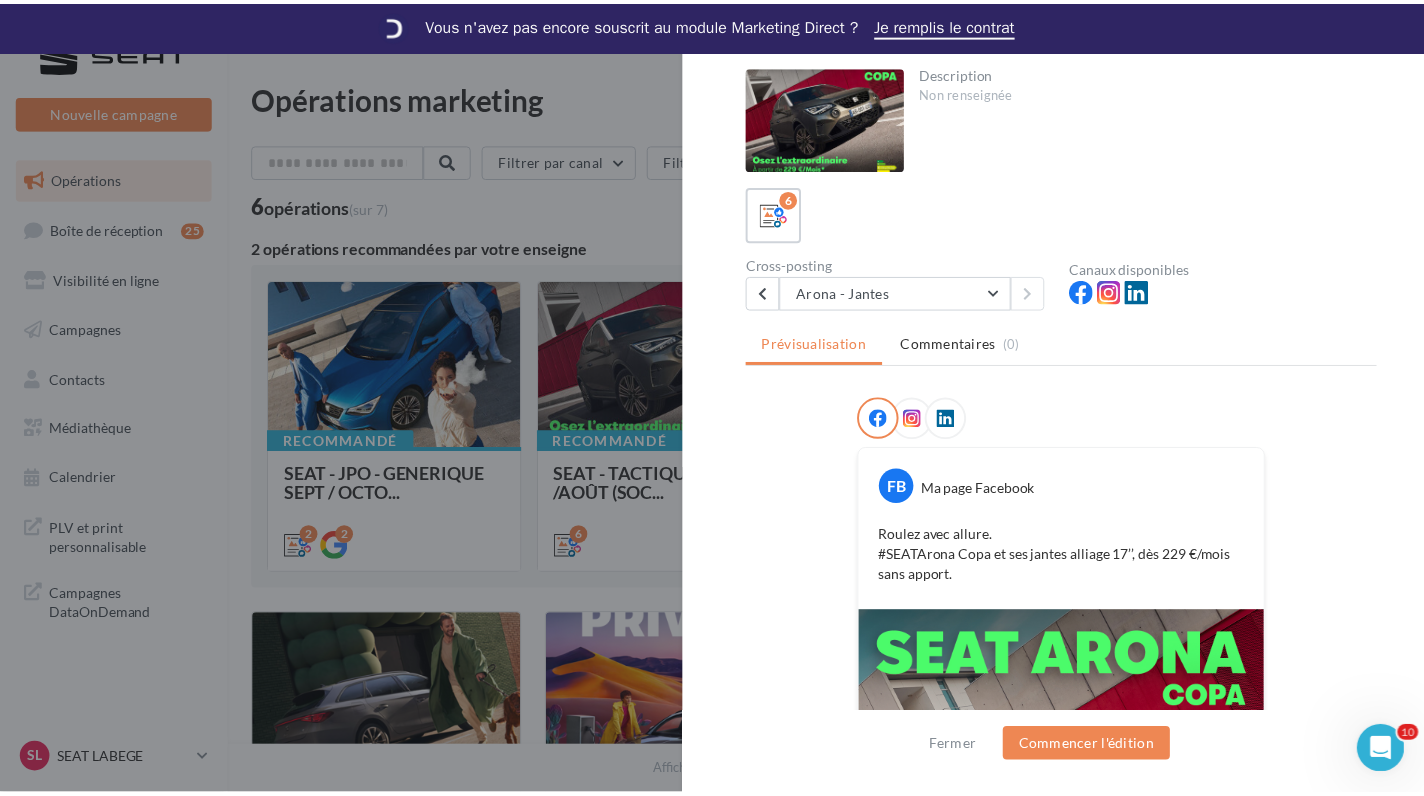 scroll, scrollTop: 0, scrollLeft: 0, axis: both 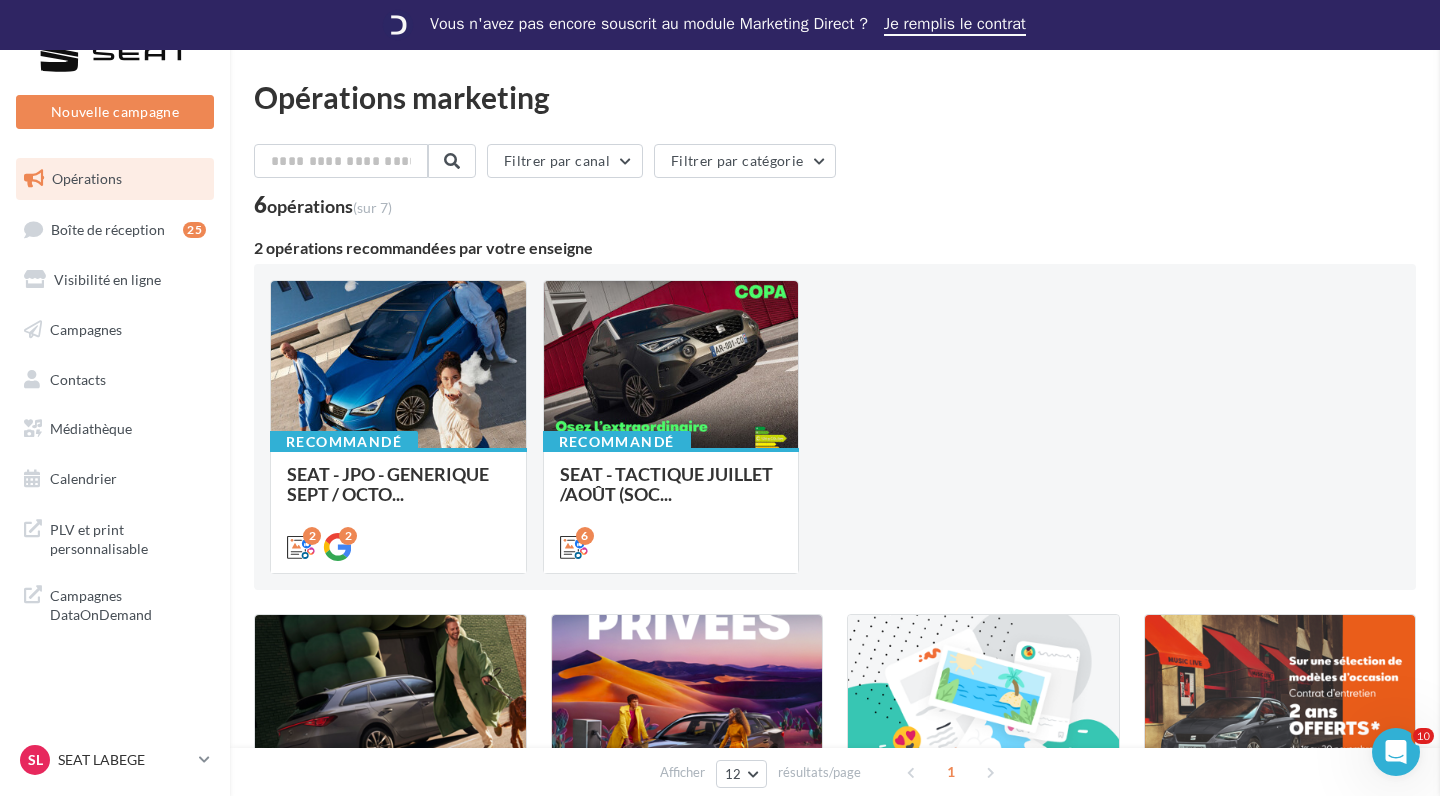 click at bounding box center [2160, 398] 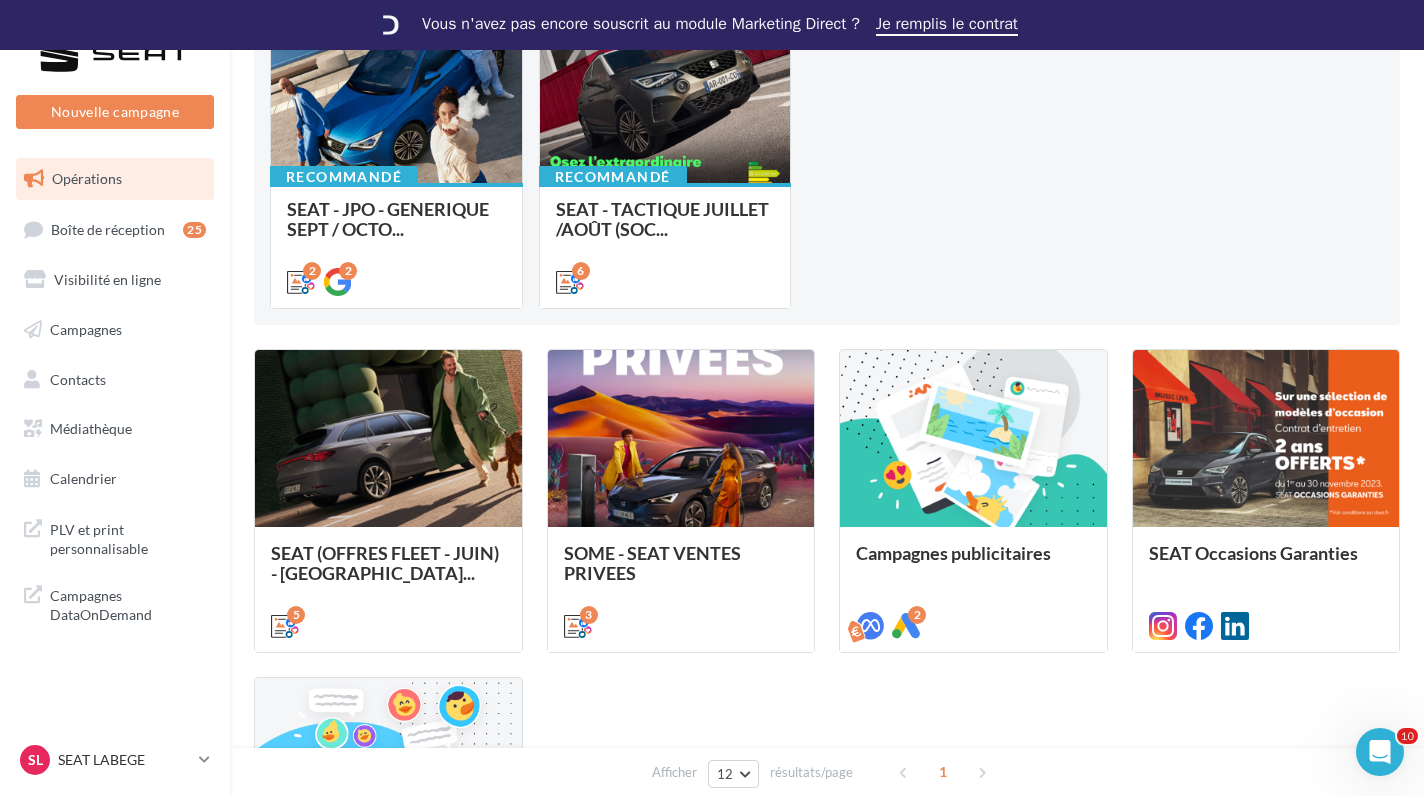 scroll, scrollTop: 477, scrollLeft: 0, axis: vertical 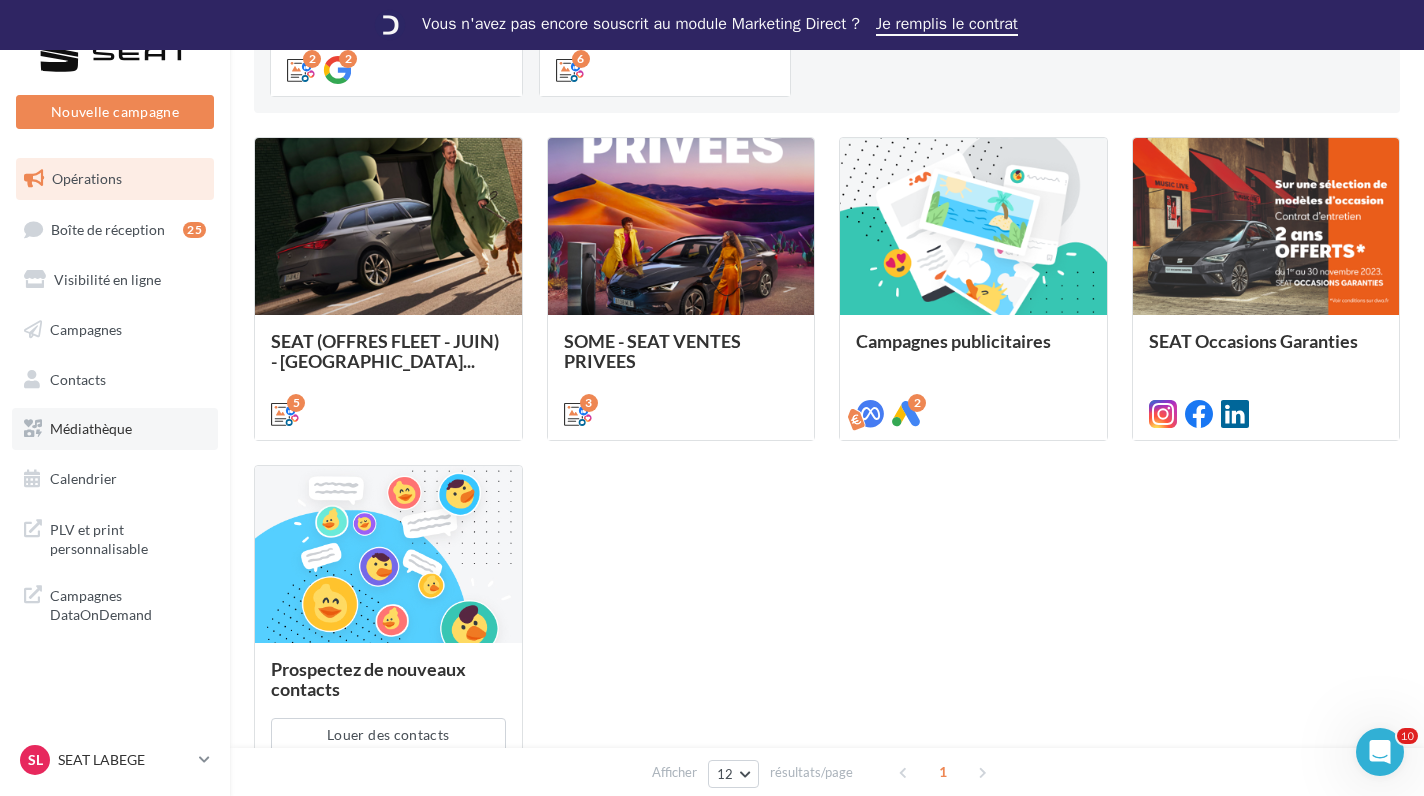 click on "Médiathèque" at bounding box center [91, 428] 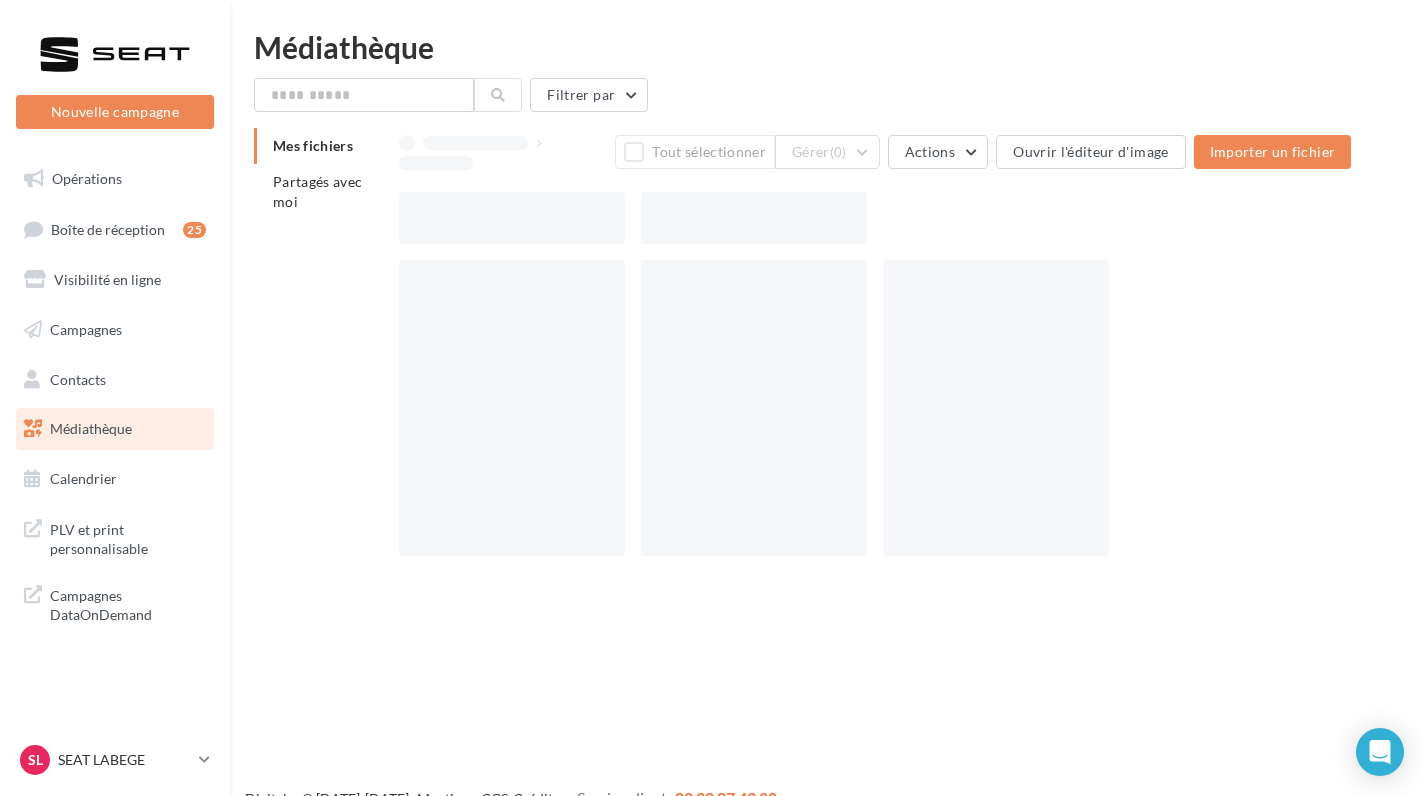 scroll, scrollTop: 0, scrollLeft: 0, axis: both 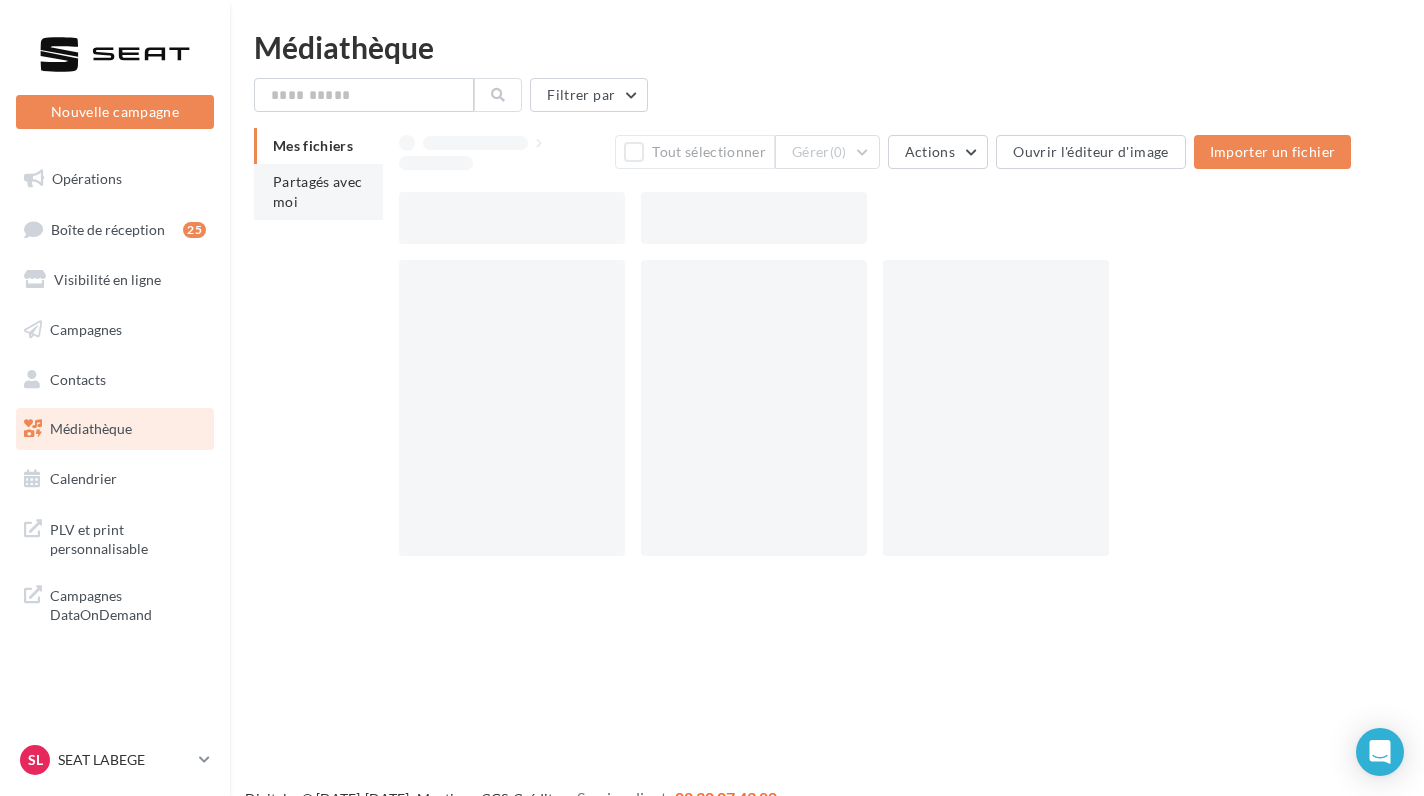 click on "Partagés avec moi" at bounding box center [318, 191] 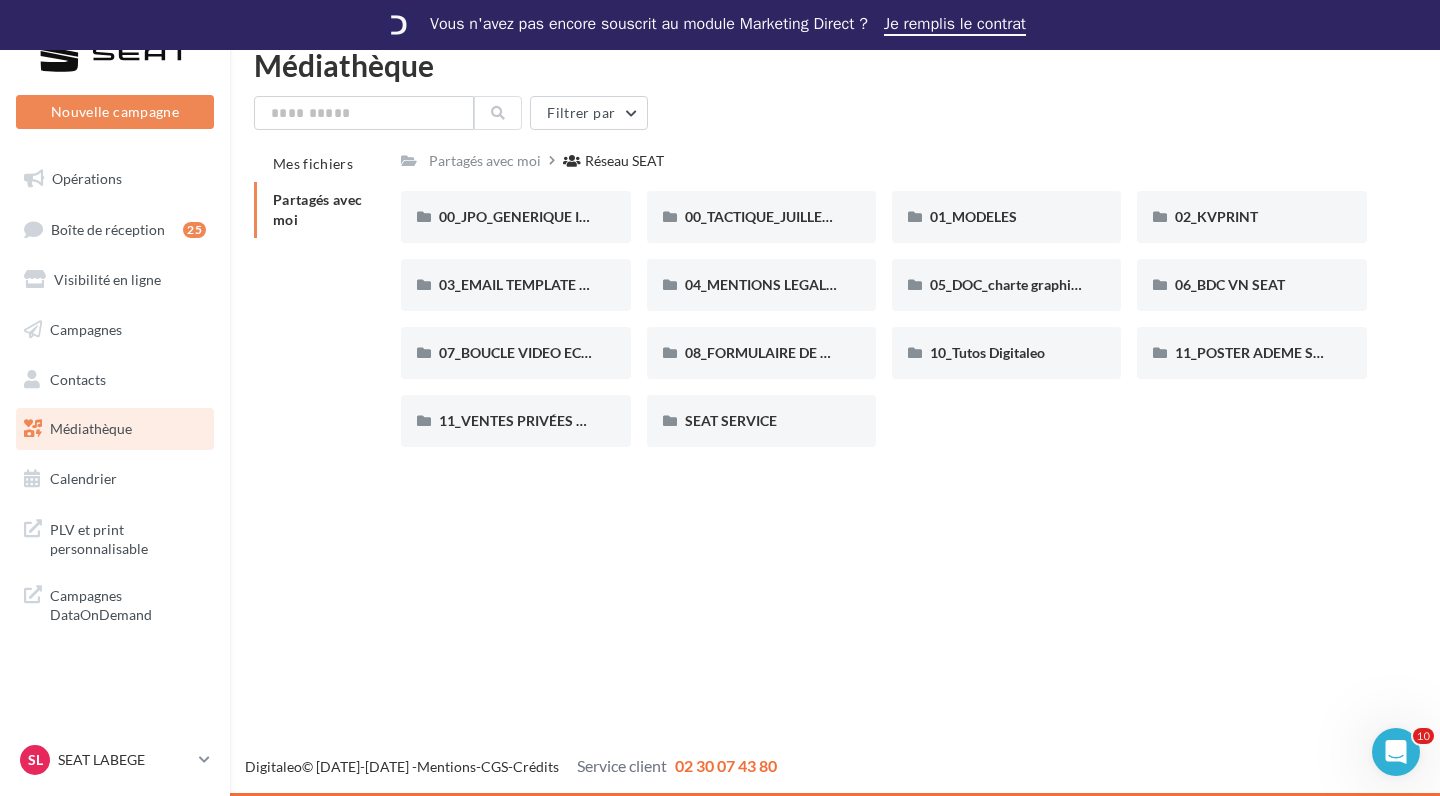 scroll, scrollTop: 0, scrollLeft: 0, axis: both 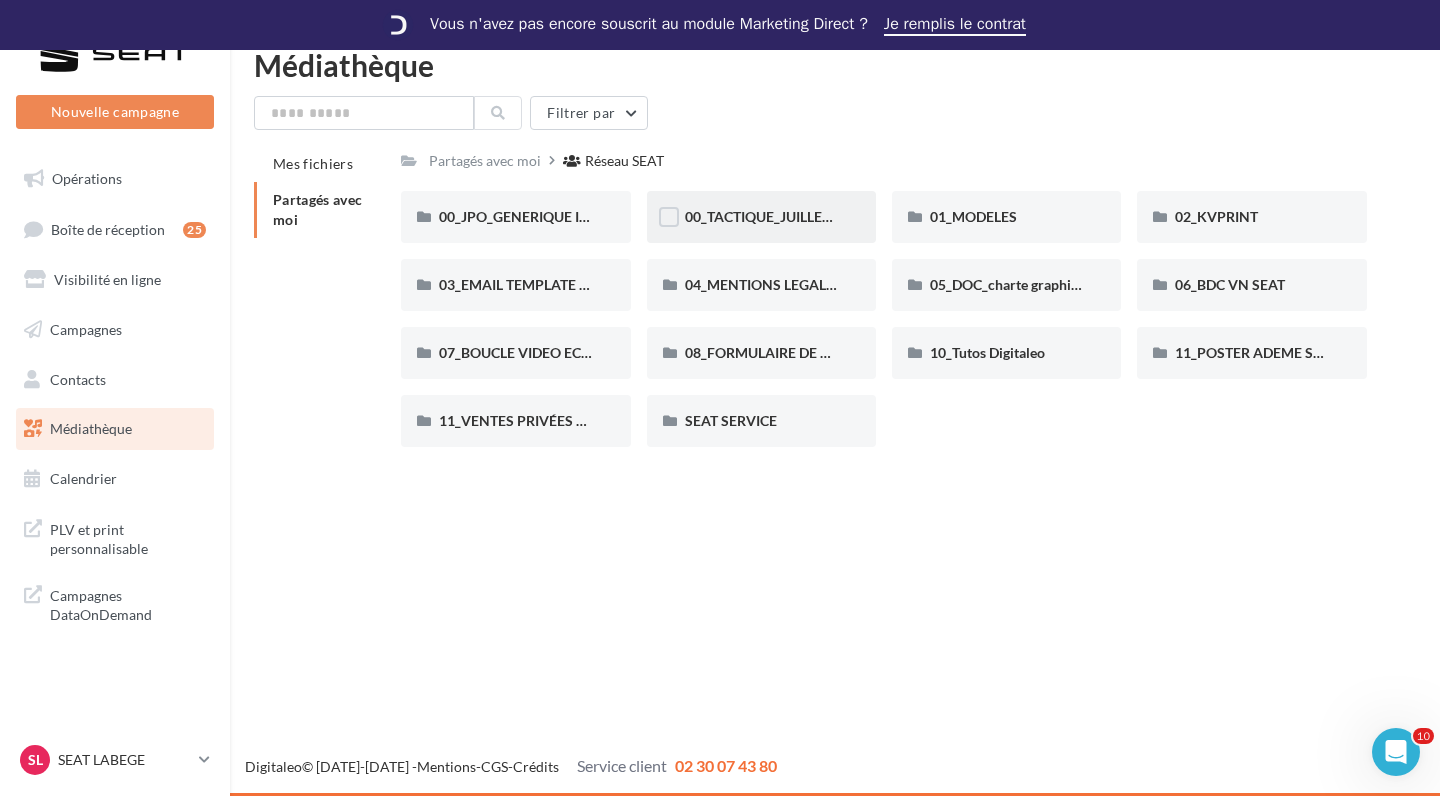 click on "00_TACTIQUE_JUILLET AOÛT" at bounding box center [761, 217] 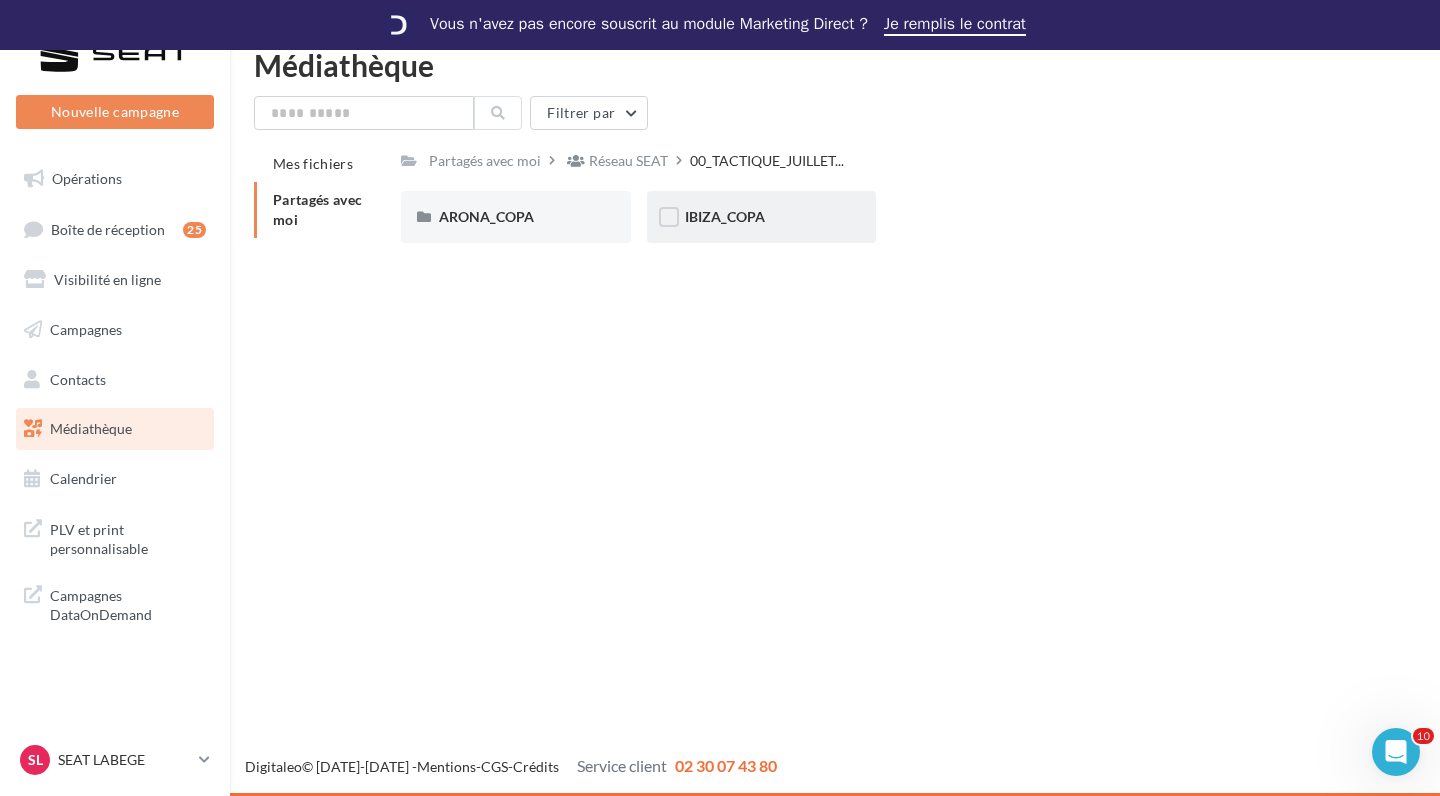 click on "IBIZA_COPA" at bounding box center [761, 217] 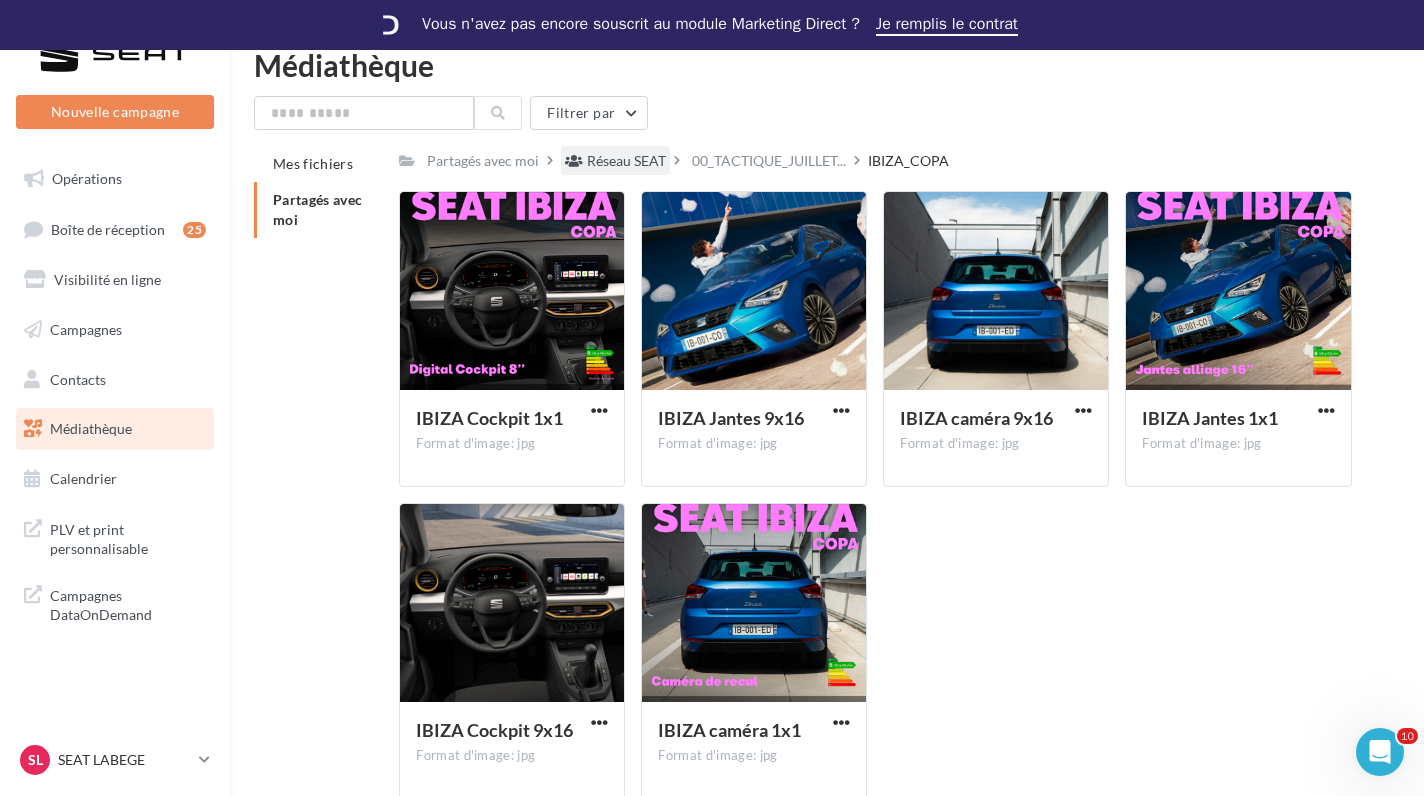 click on "Réseau SEAT" at bounding box center [615, 160] 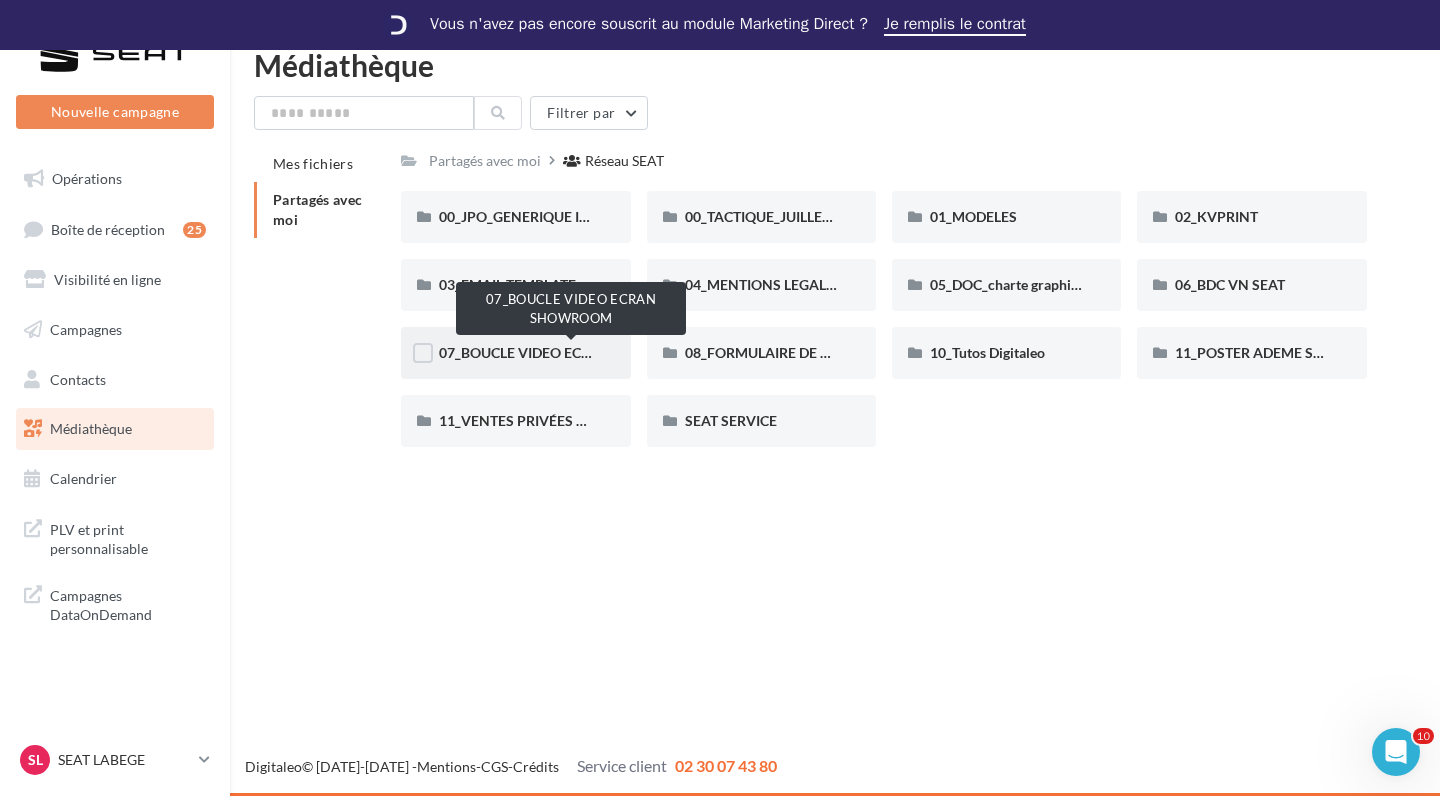 click on "07_BOUCLE VIDEO ECRAN SHOWROOM" at bounding box center (571, 352) 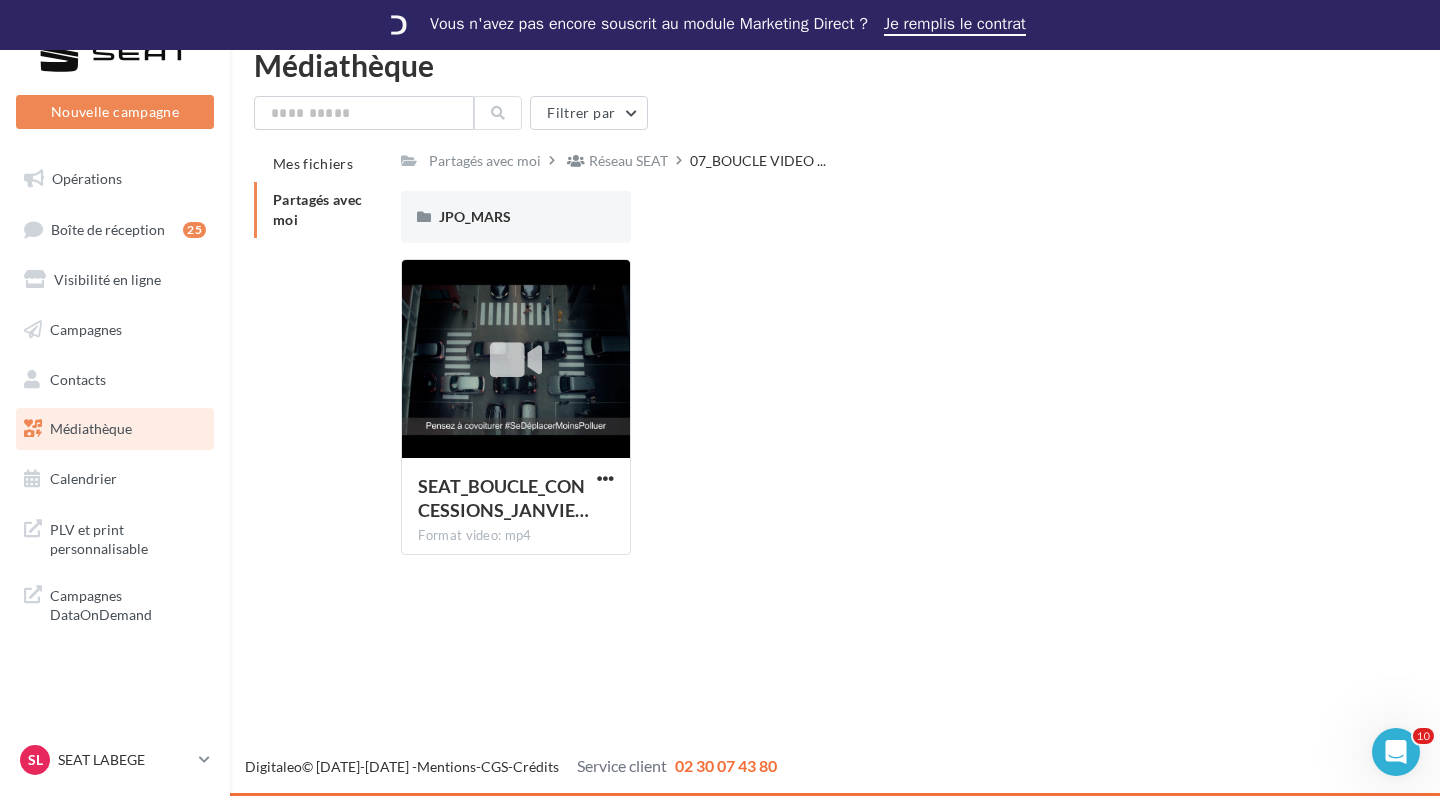 click on "Filtrer par
Mes fichiers
Partagés avec moi
Partagés avec moi              Réseau SEAT        07_BOUCLE VIDEO ...                  Rs           Partagé par  Réseau SEAT
JPO_MARS            JPO_MARS
SEAT_BOUCLE_CONCESSIONS_JANVIE…  Format video: mp4                   SEAT_BOUCLE_CONCESSIONS_JANVIER_2025_VOITURES_250106.mp4" at bounding box center (835, 333) 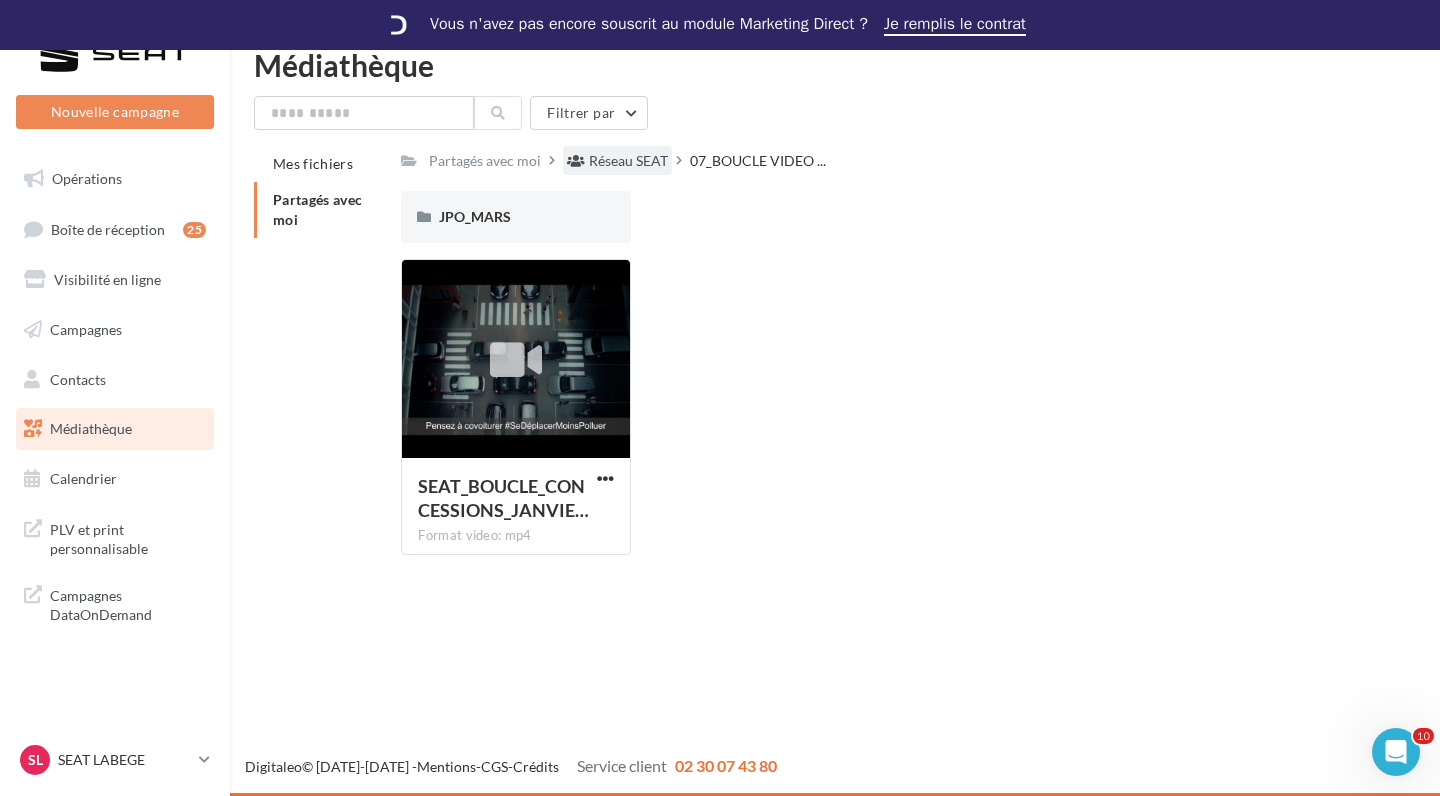 click on "Réseau SEAT" at bounding box center [628, 161] 